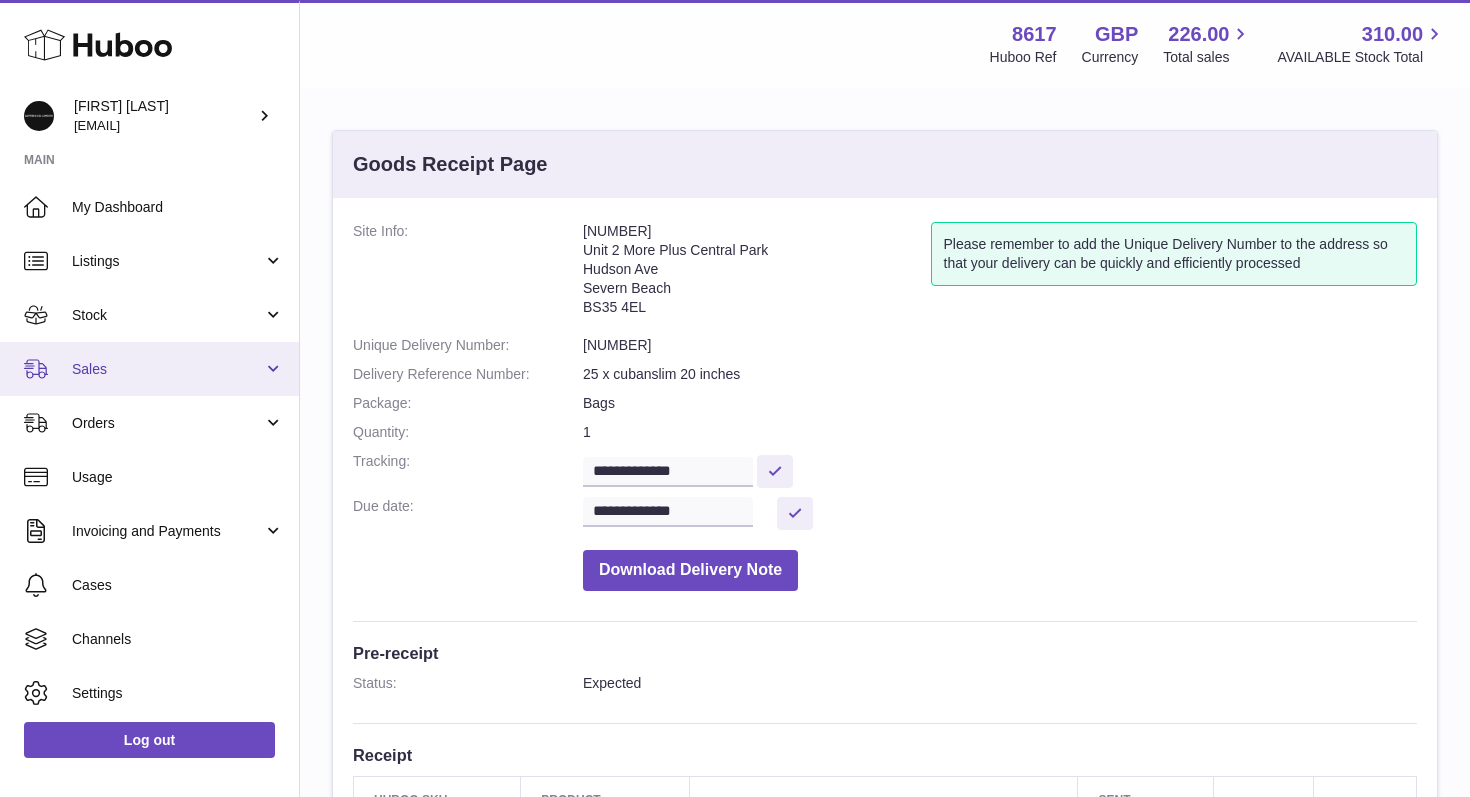 scroll, scrollTop: 0, scrollLeft: 0, axis: both 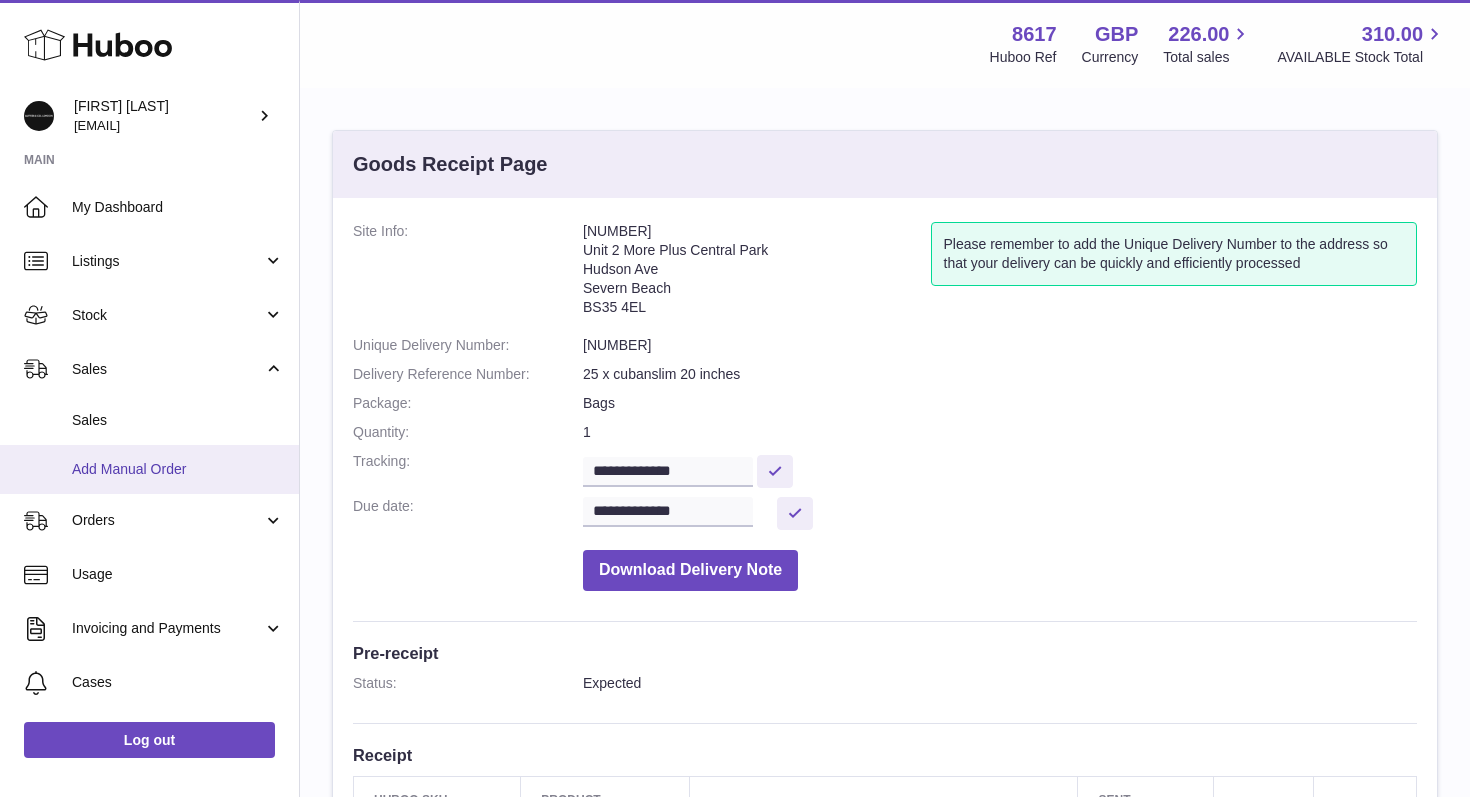 click on "Add Manual Order" at bounding box center [178, 469] 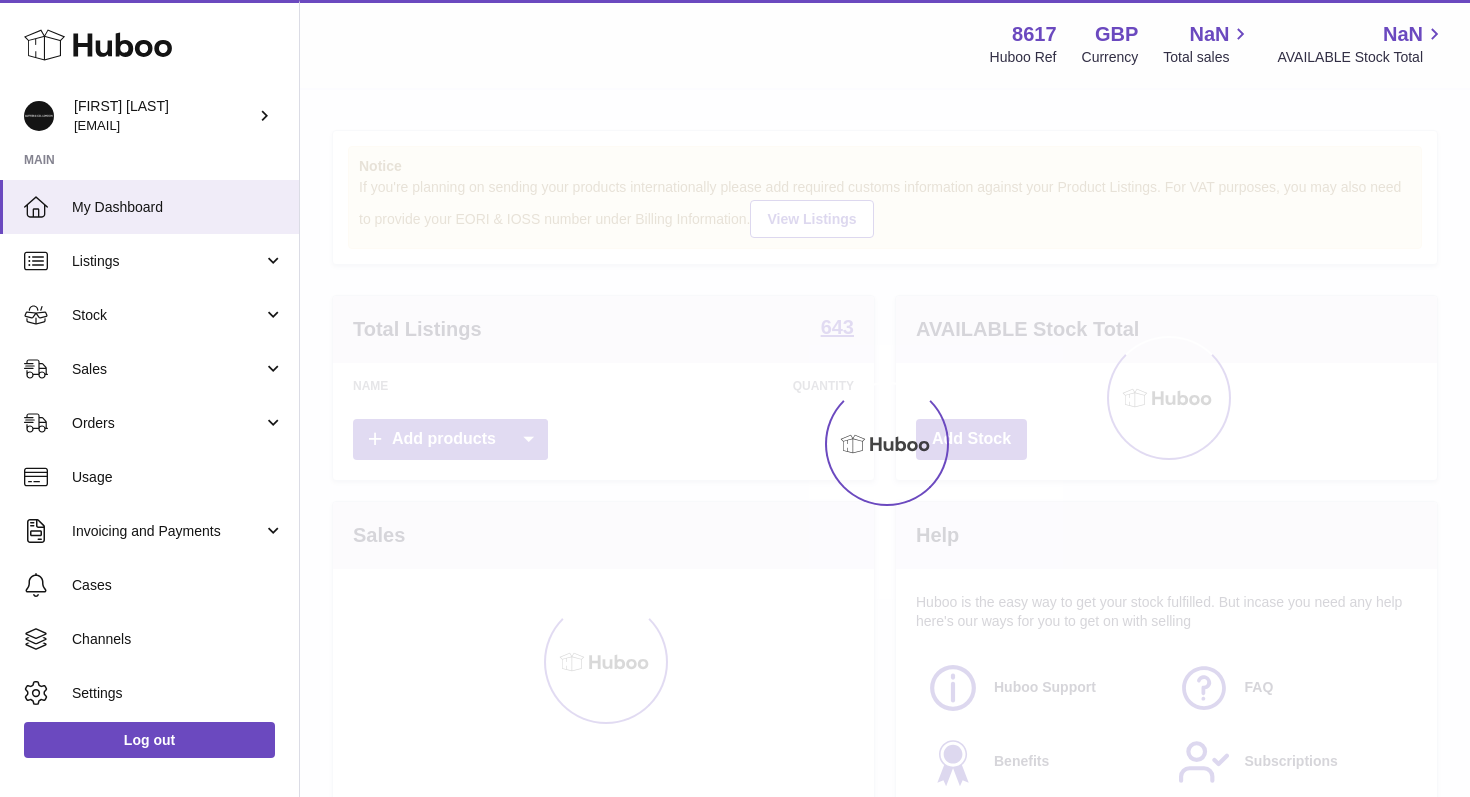 scroll, scrollTop: 0, scrollLeft: 0, axis: both 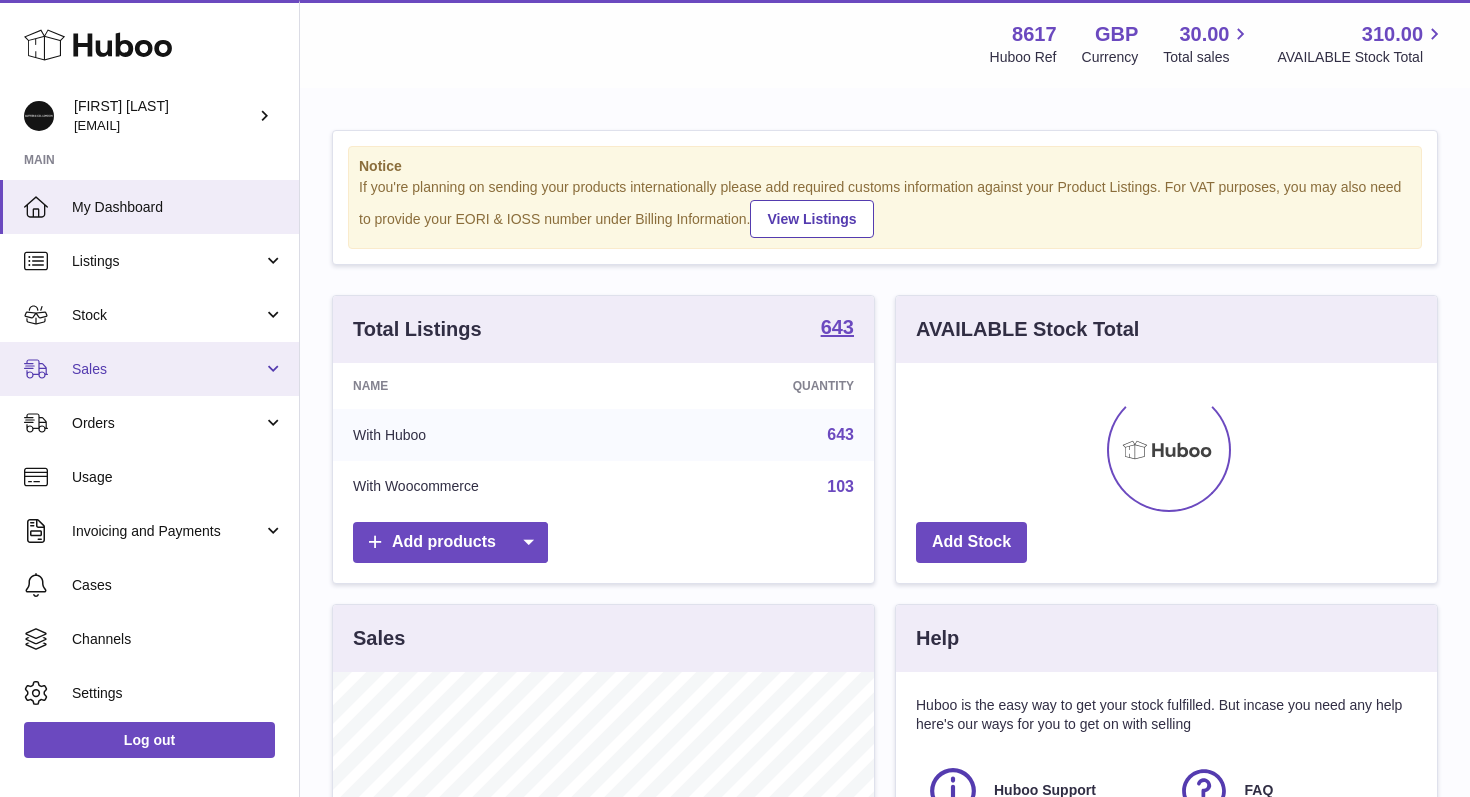 click on "Sales" at bounding box center (149, 369) 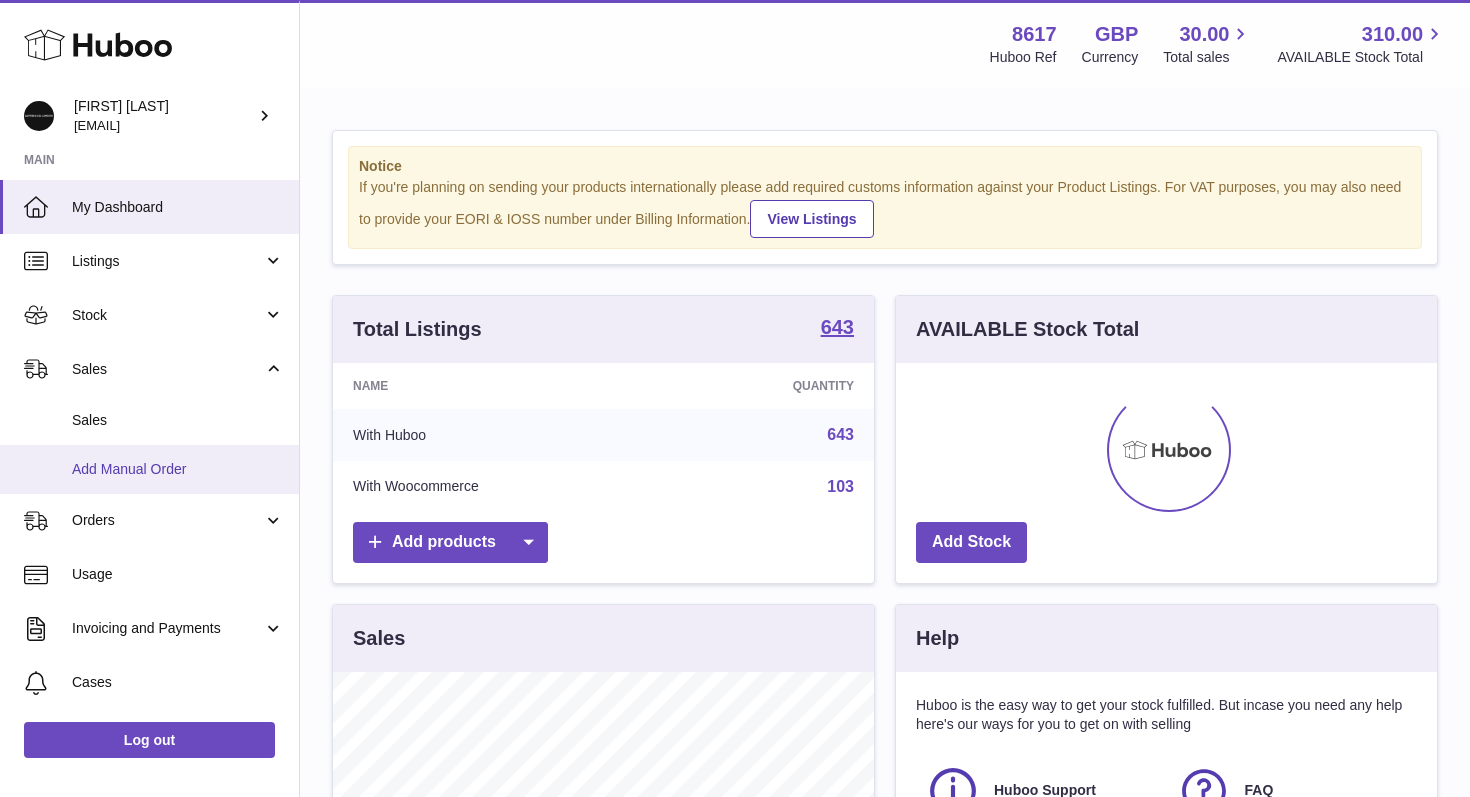 click on "Add Manual Order" at bounding box center (178, 469) 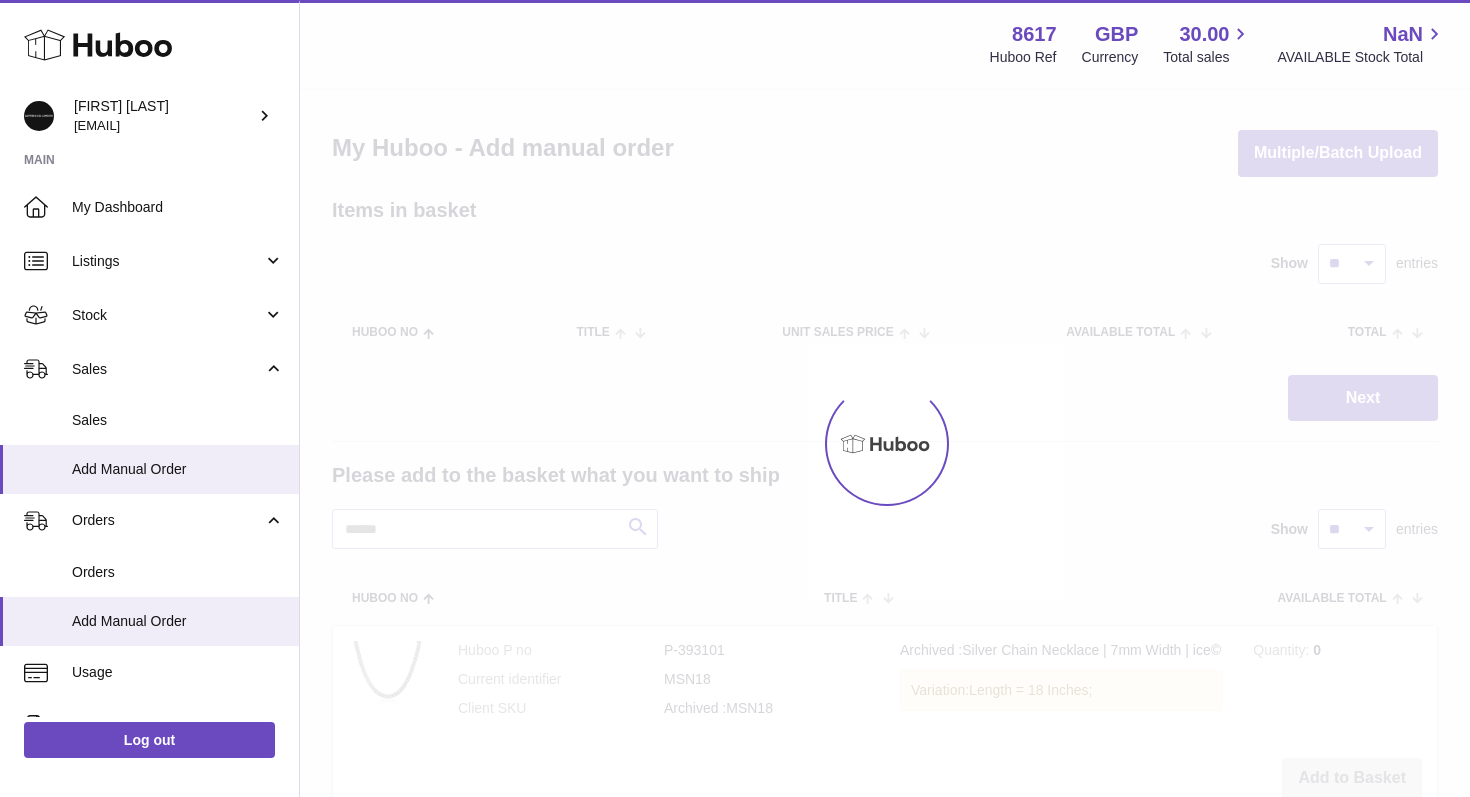 scroll, scrollTop: 0, scrollLeft: 0, axis: both 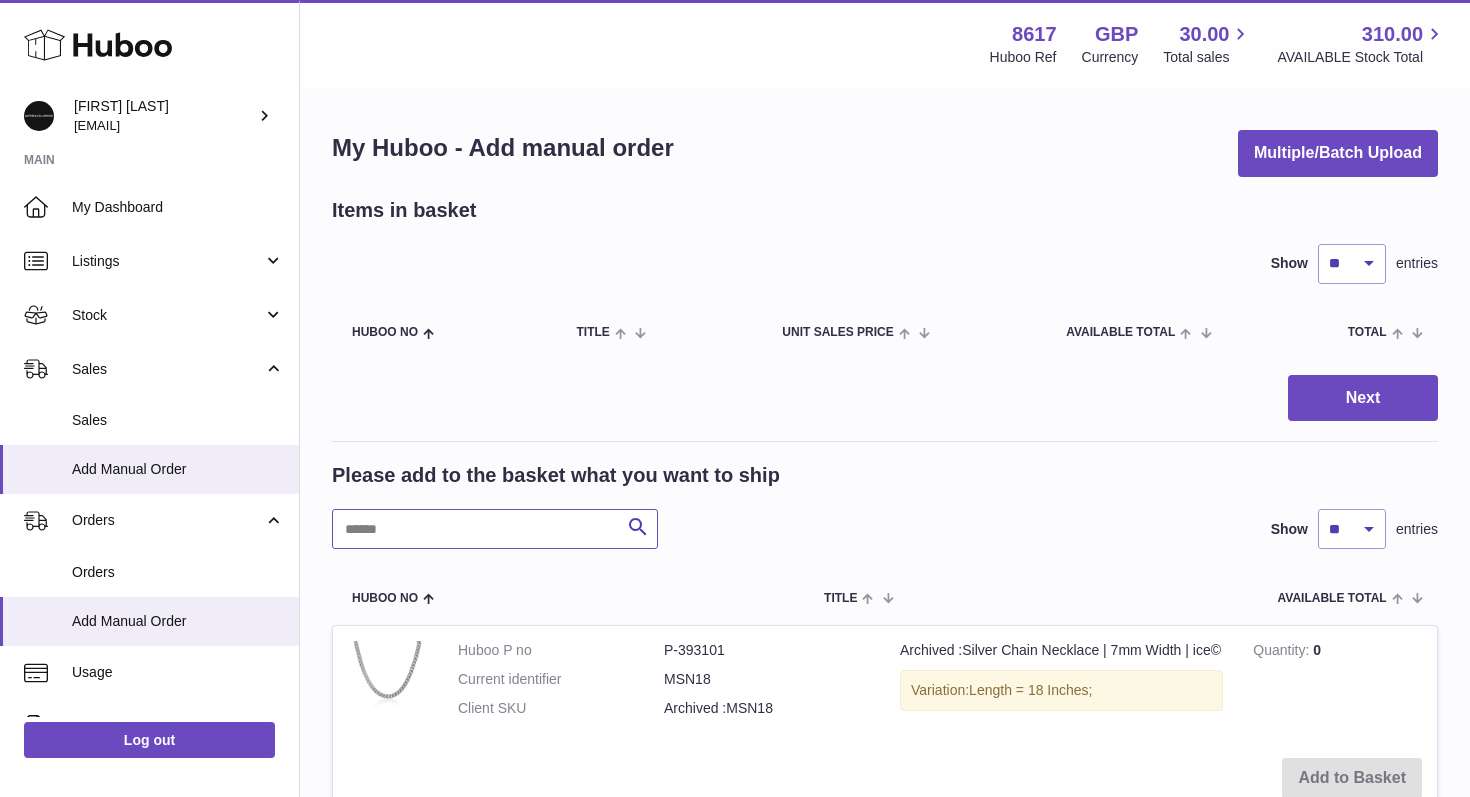 click at bounding box center (495, 529) 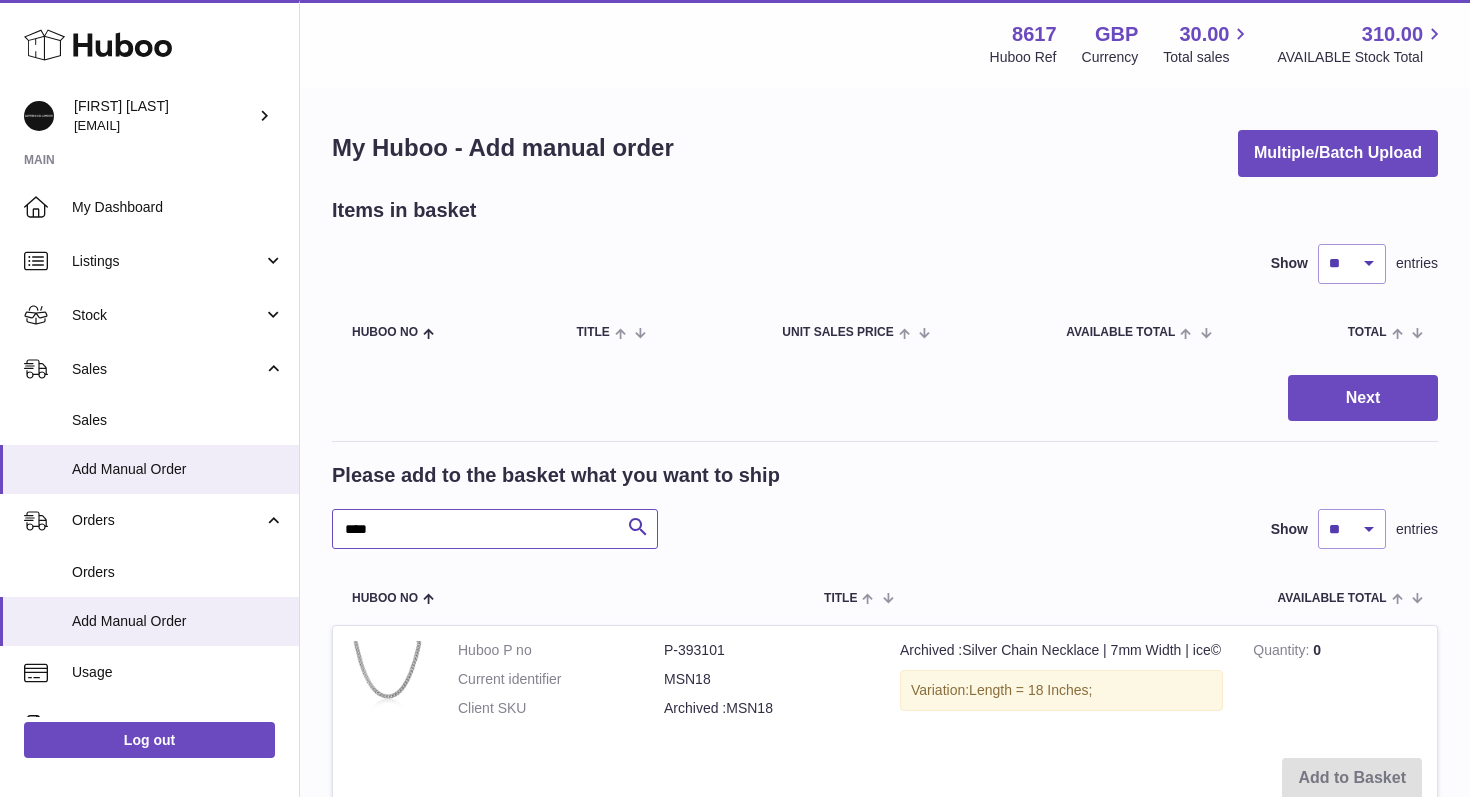 type on "****" 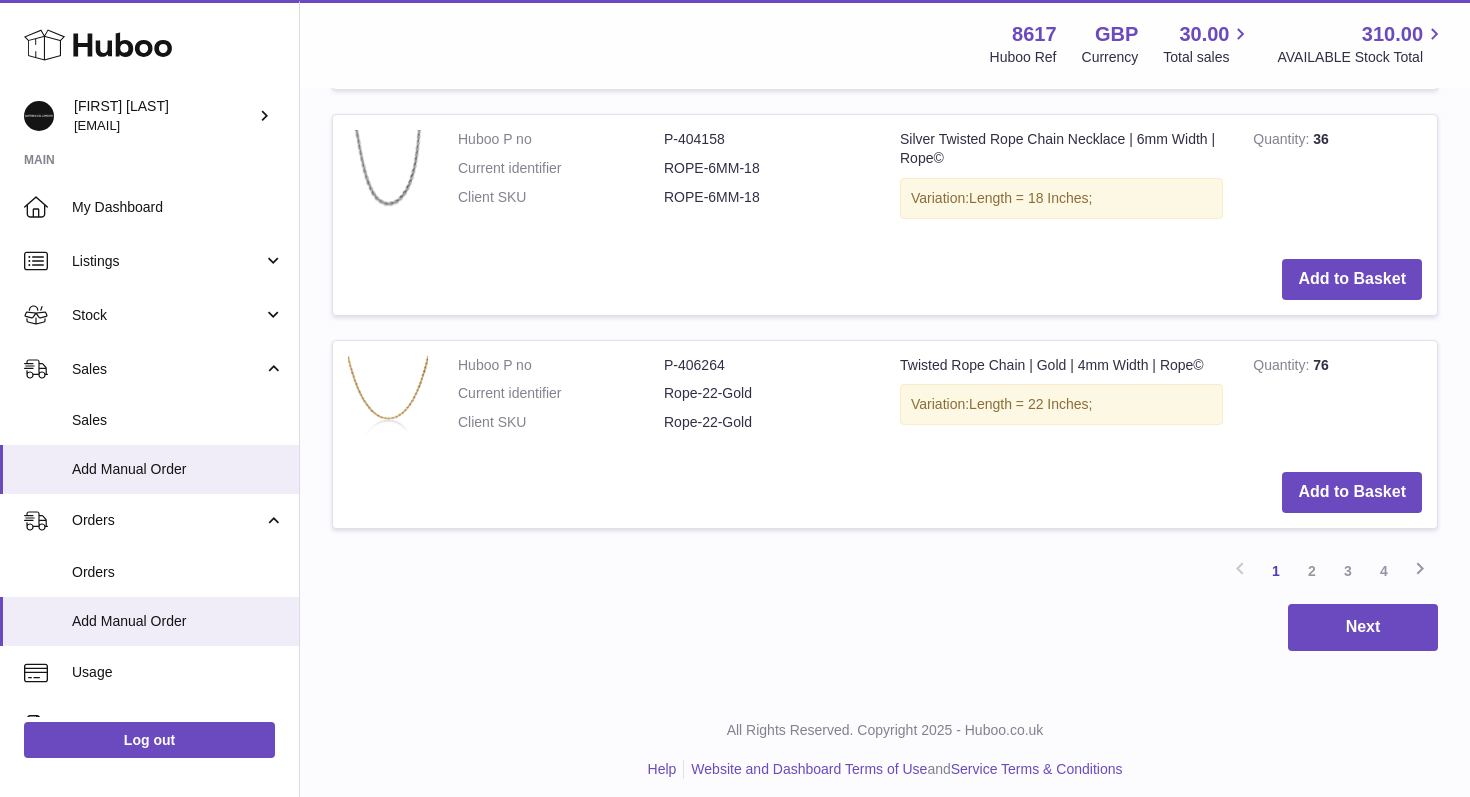 scroll, scrollTop: 2250, scrollLeft: 0, axis: vertical 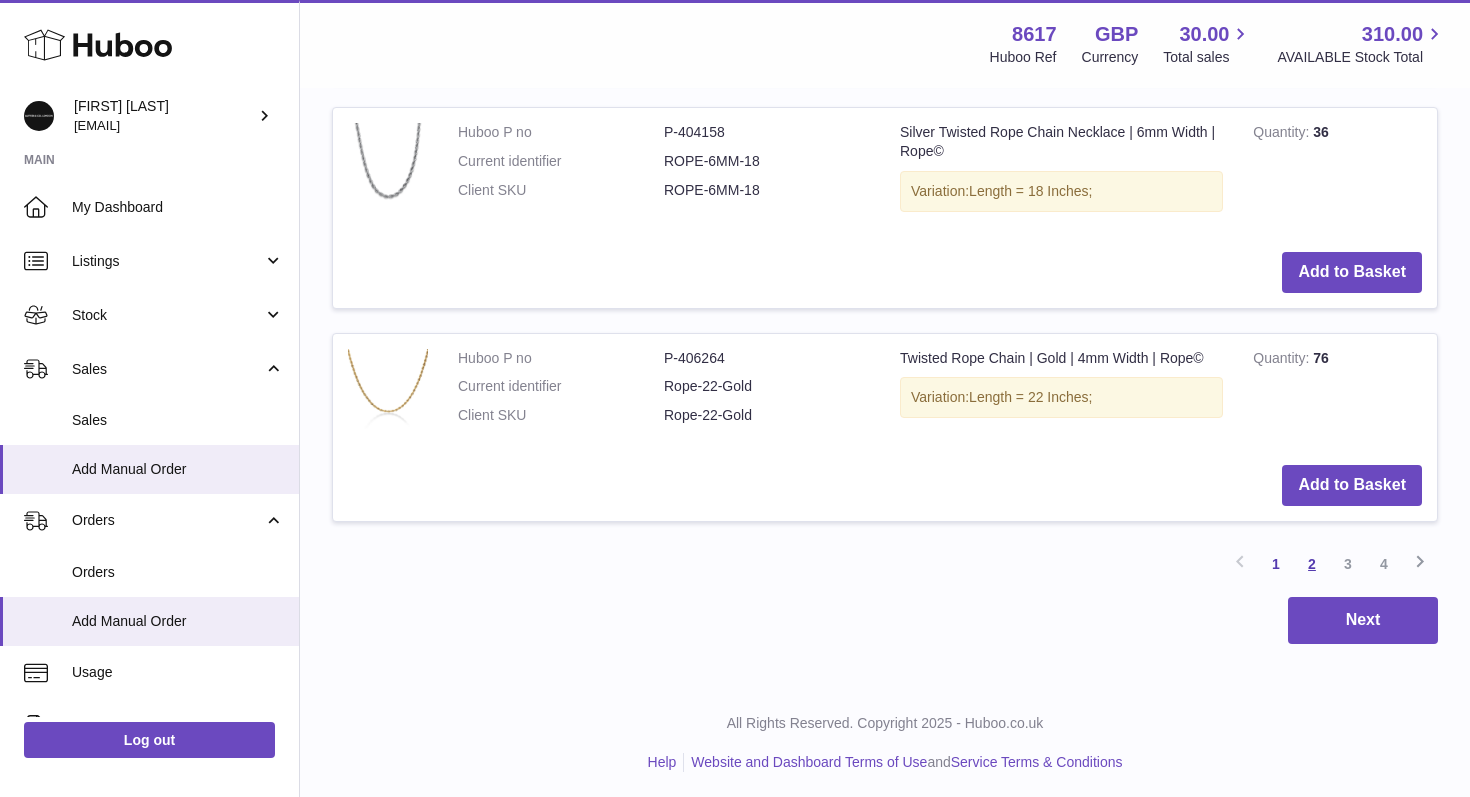 click on "2" at bounding box center (1312, 564) 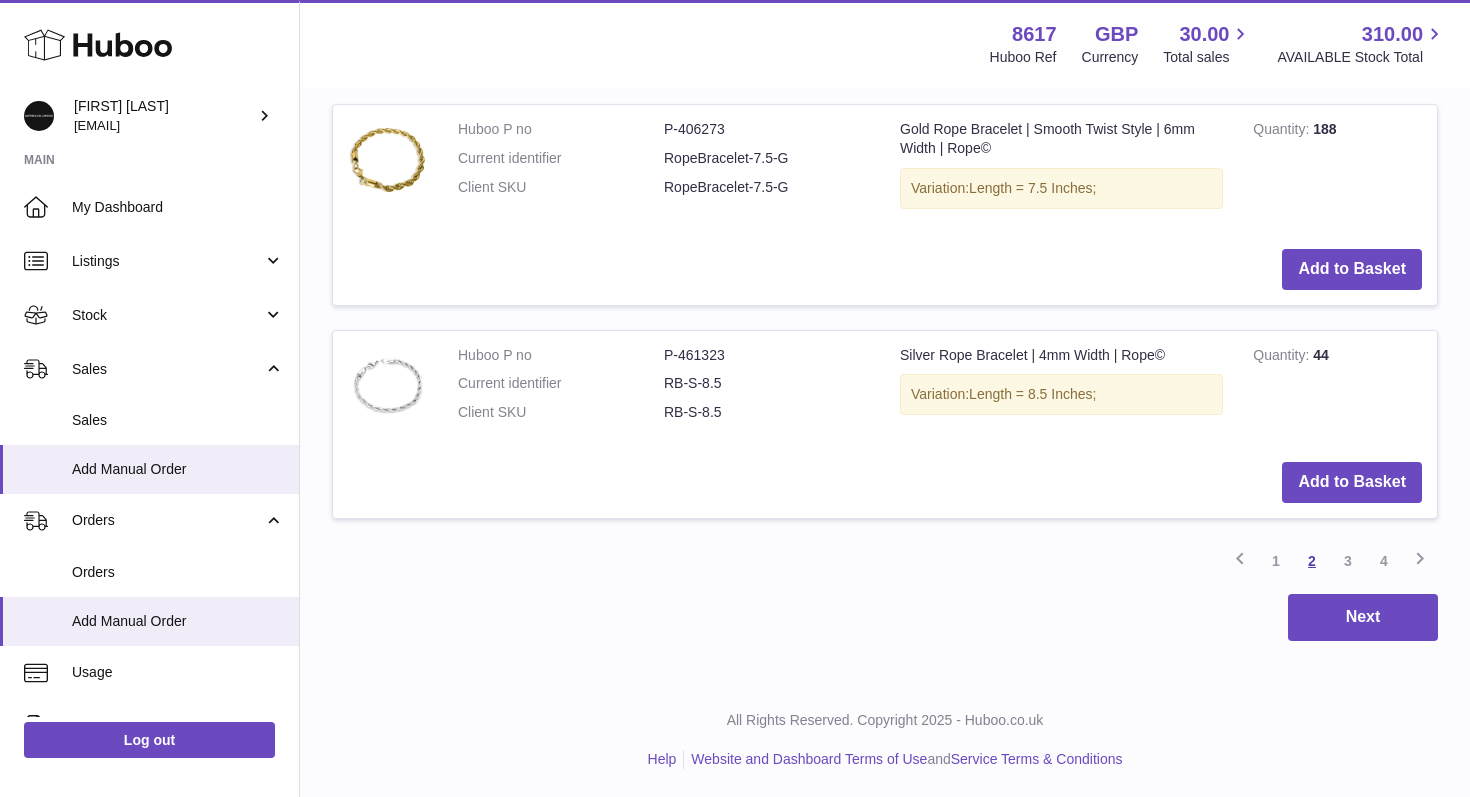 scroll, scrollTop: 2303, scrollLeft: 0, axis: vertical 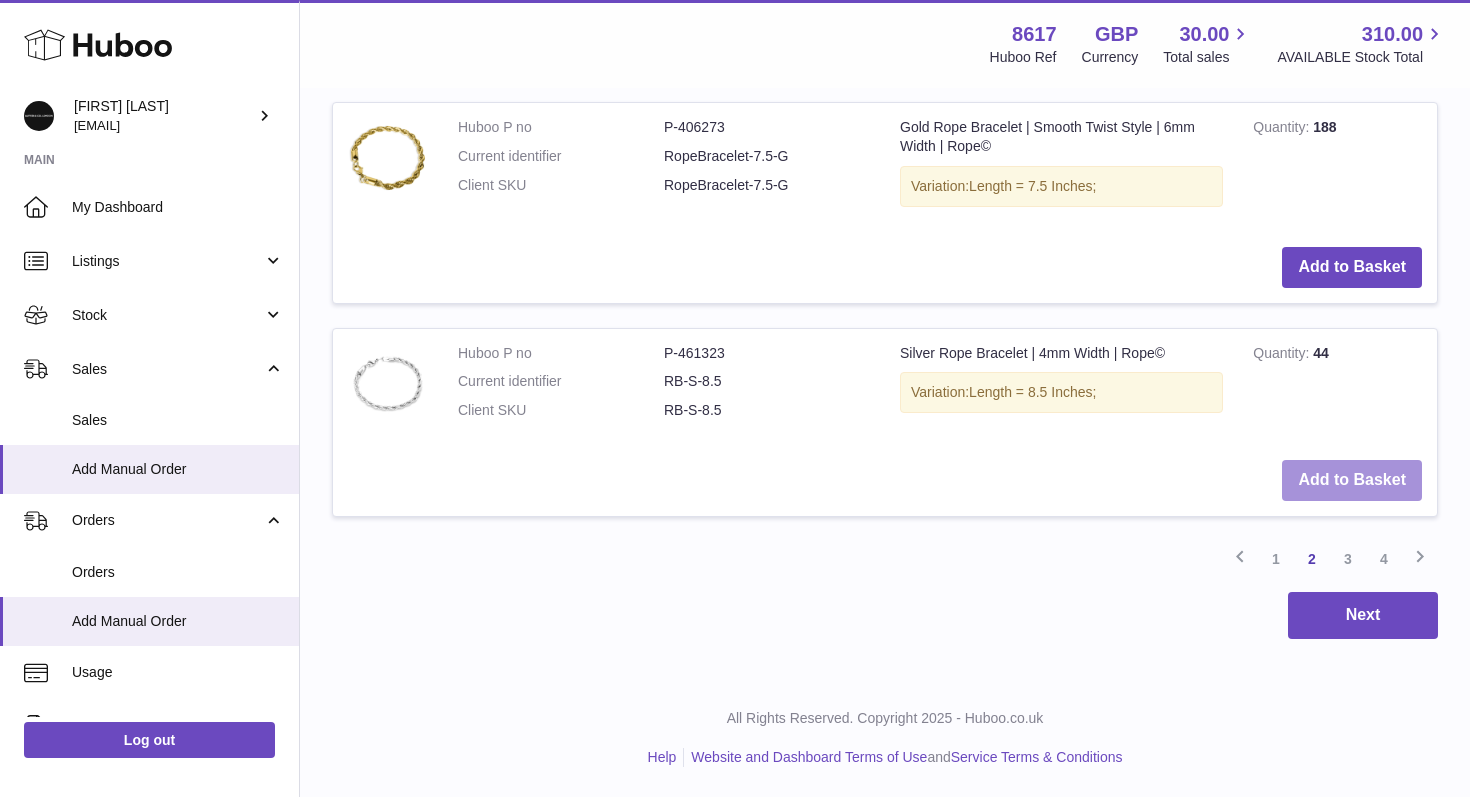 click on "Add to Basket" at bounding box center [1352, 480] 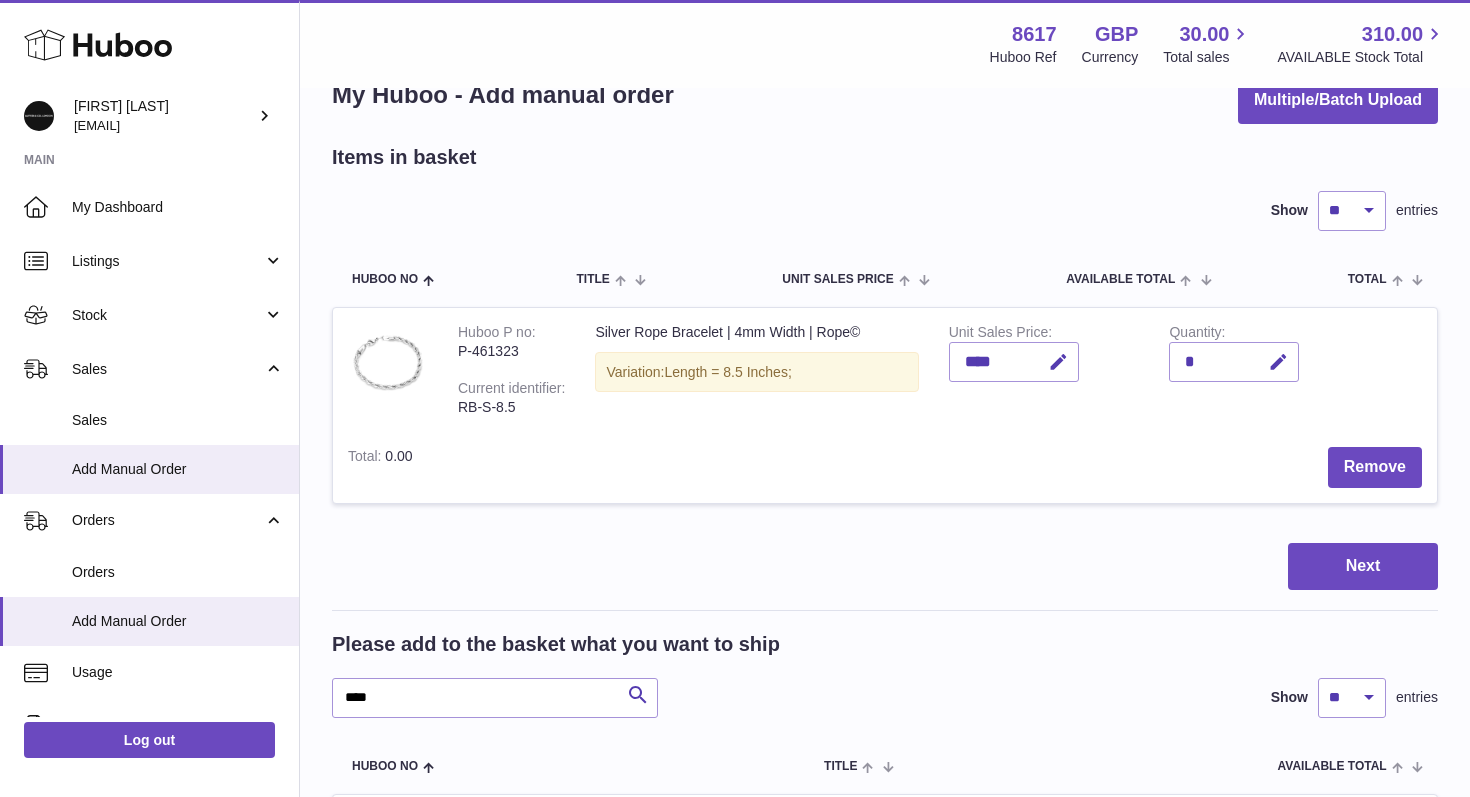 scroll, scrollTop: 0, scrollLeft: 0, axis: both 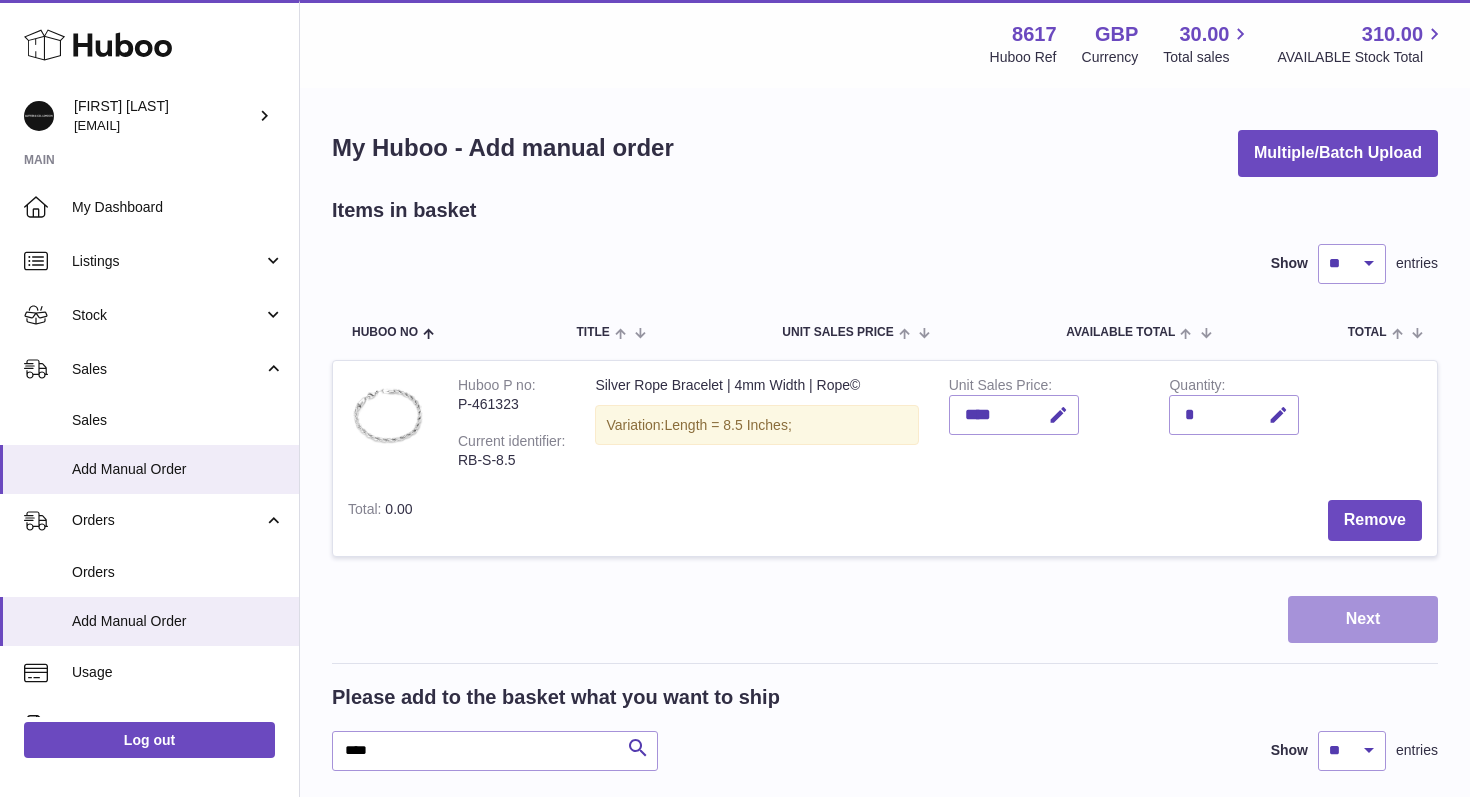 click on "Next" at bounding box center (1363, 619) 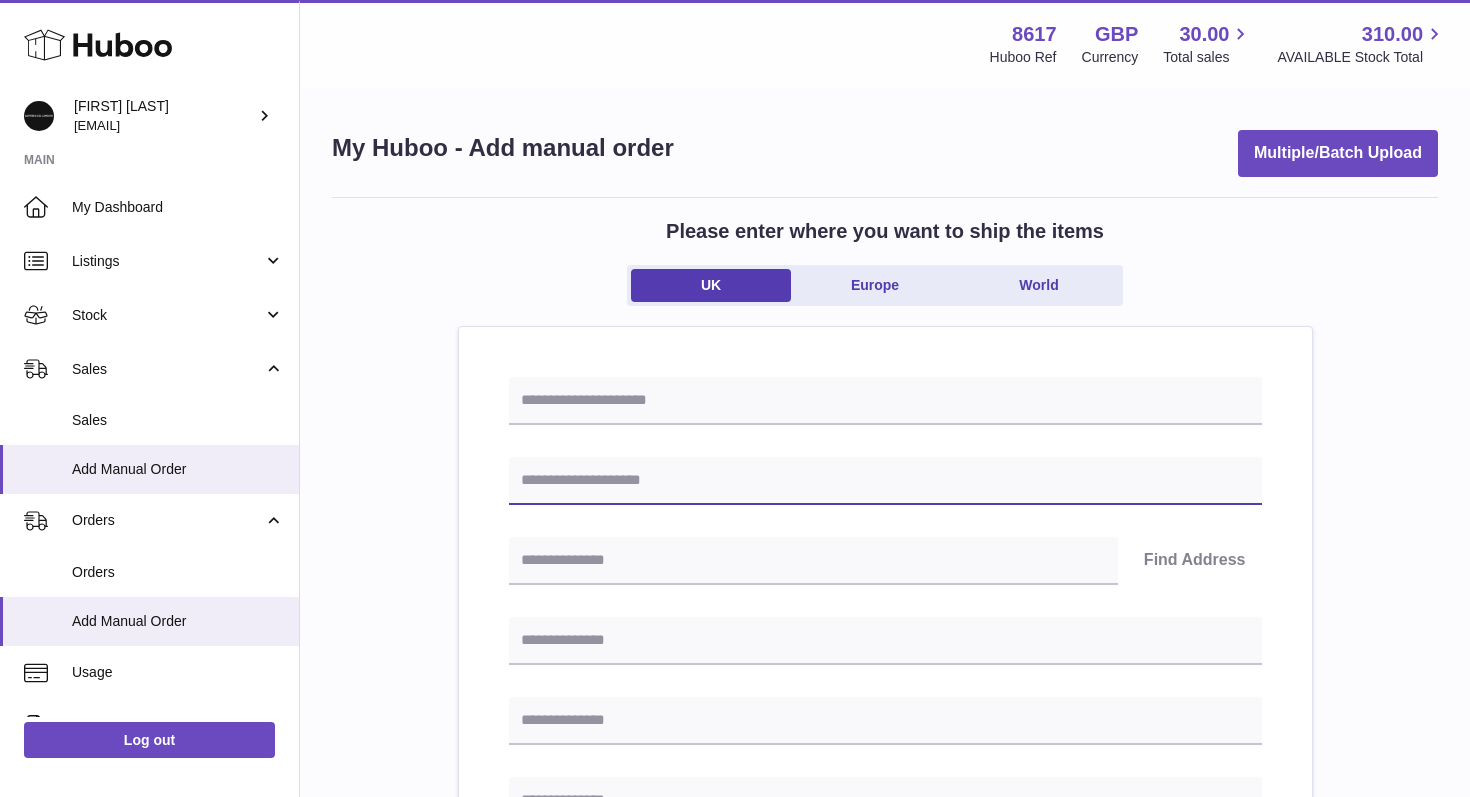 click at bounding box center [885, 481] 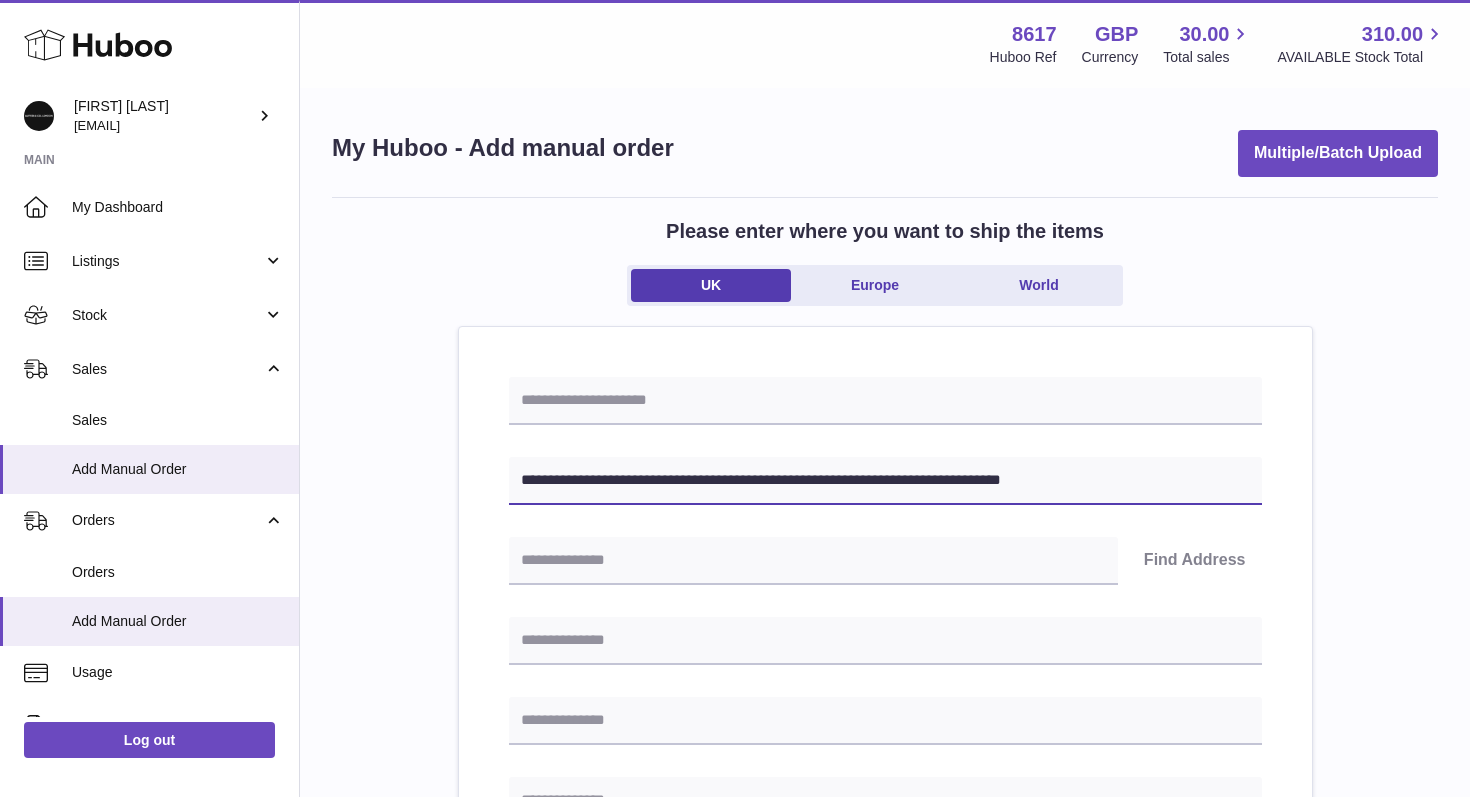 drag, startPoint x: 625, startPoint y: 480, endPoint x: 957, endPoint y: 519, distance: 334.2828 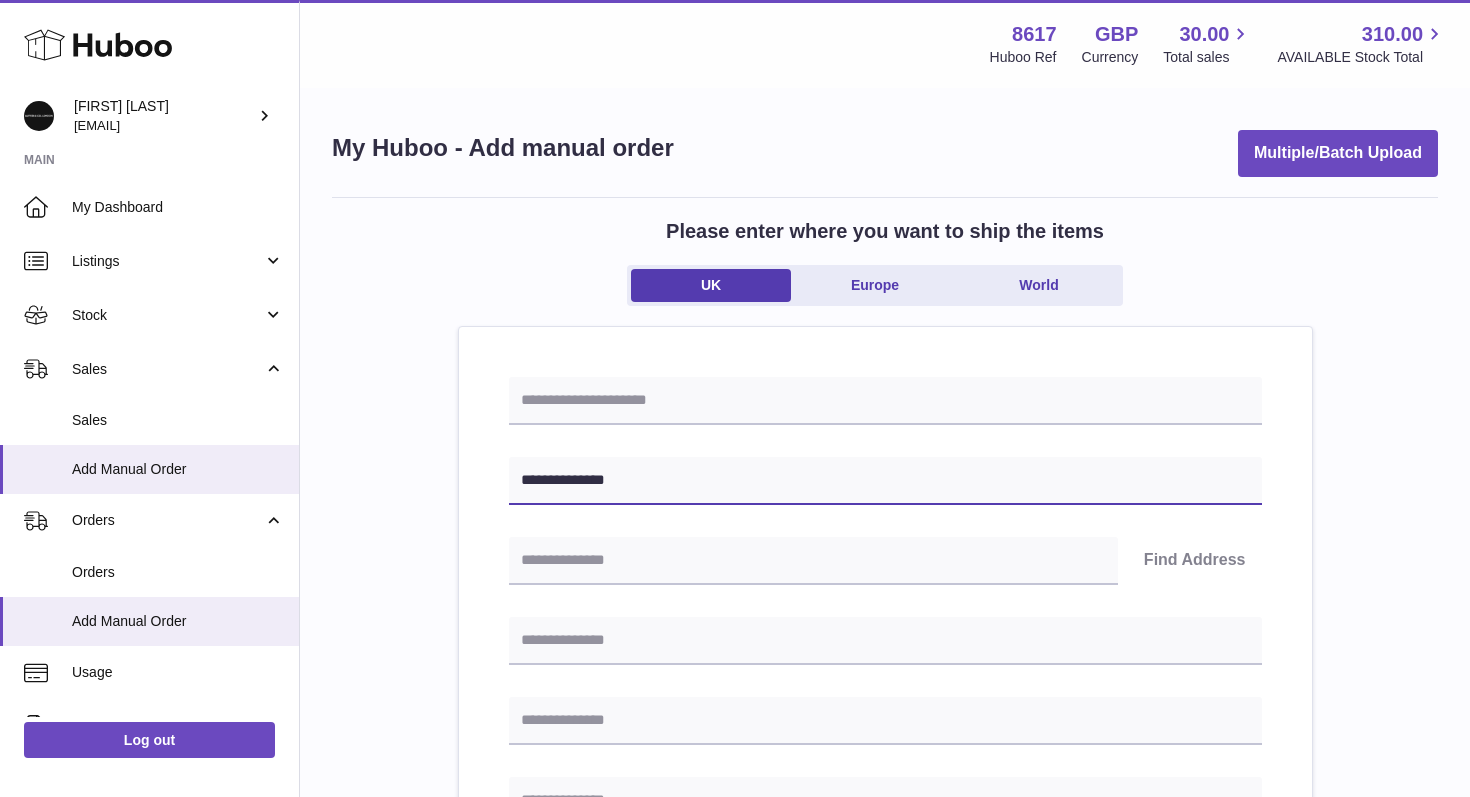 type on "**********" 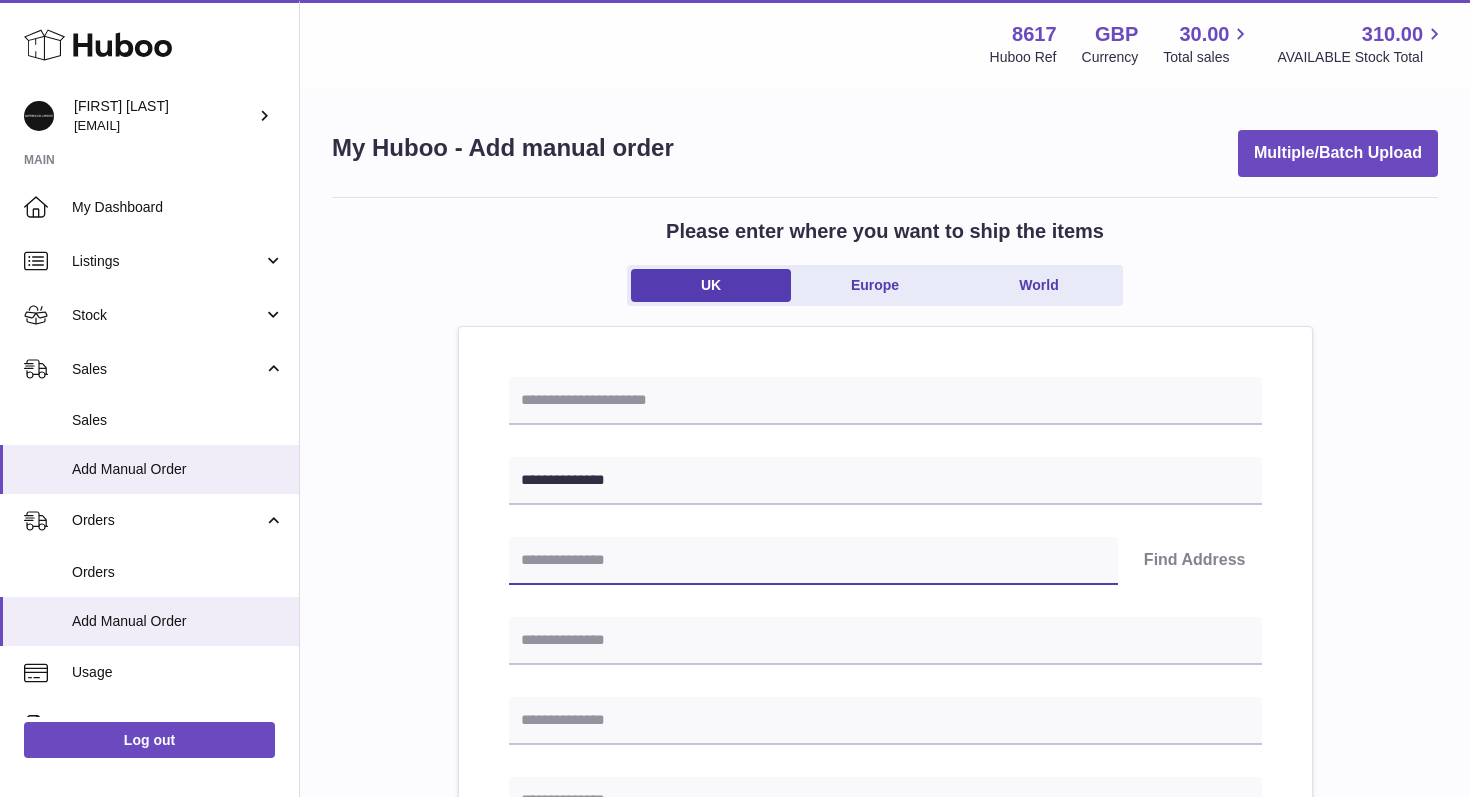 click at bounding box center (813, 561) 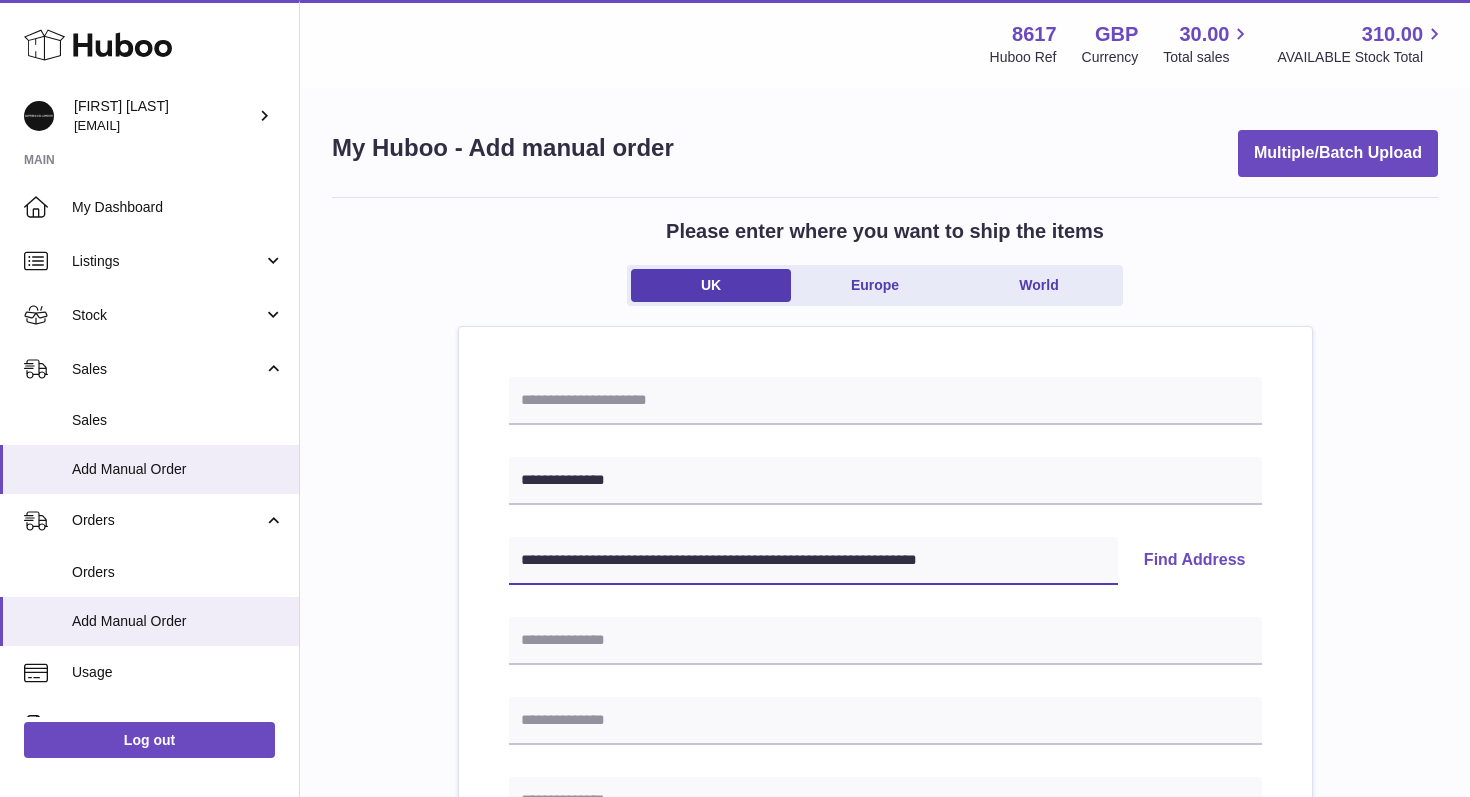 drag, startPoint x: 933, startPoint y: 562, endPoint x: 510, endPoint y: 543, distance: 423.4265 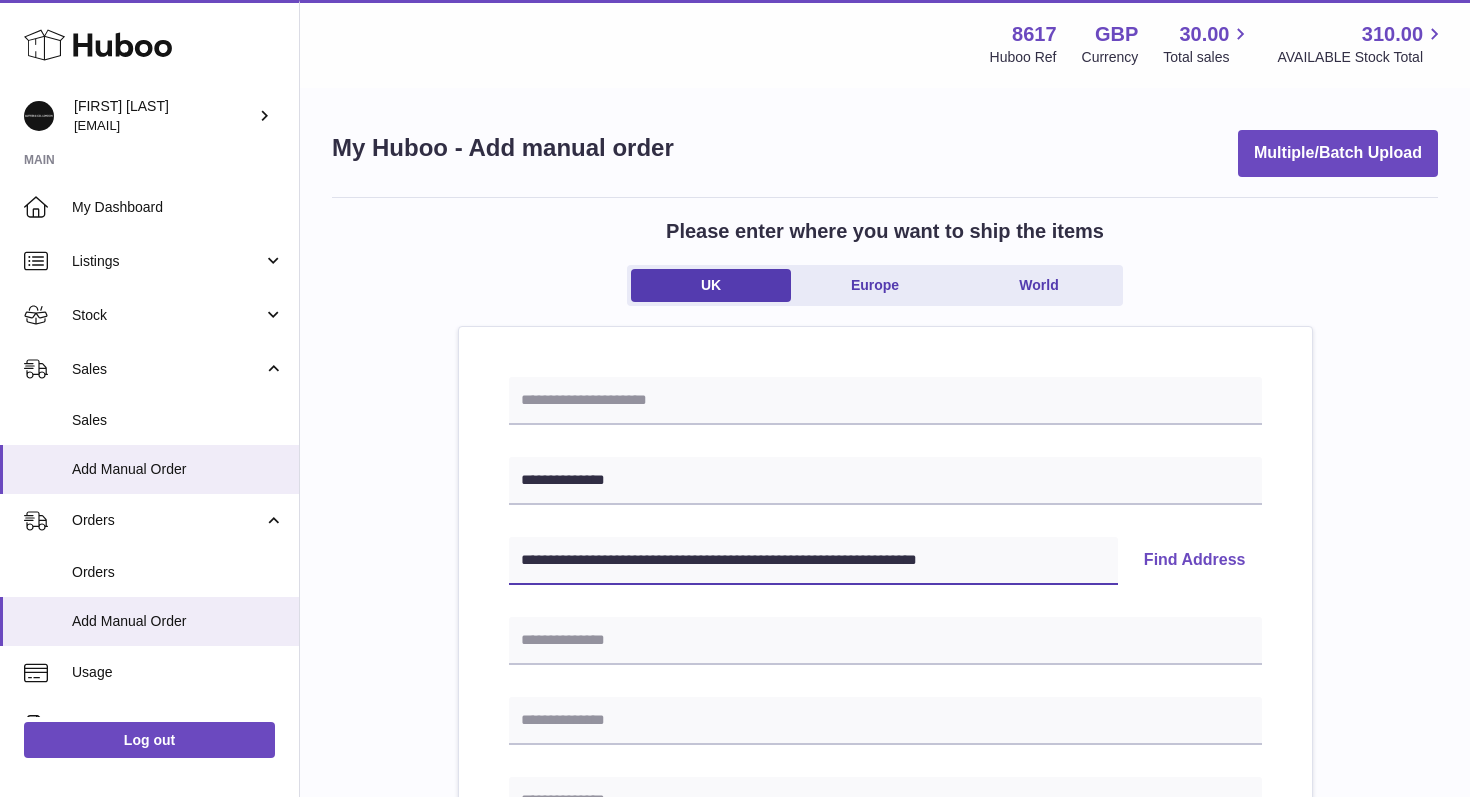 click on "**********" at bounding box center [813, 561] 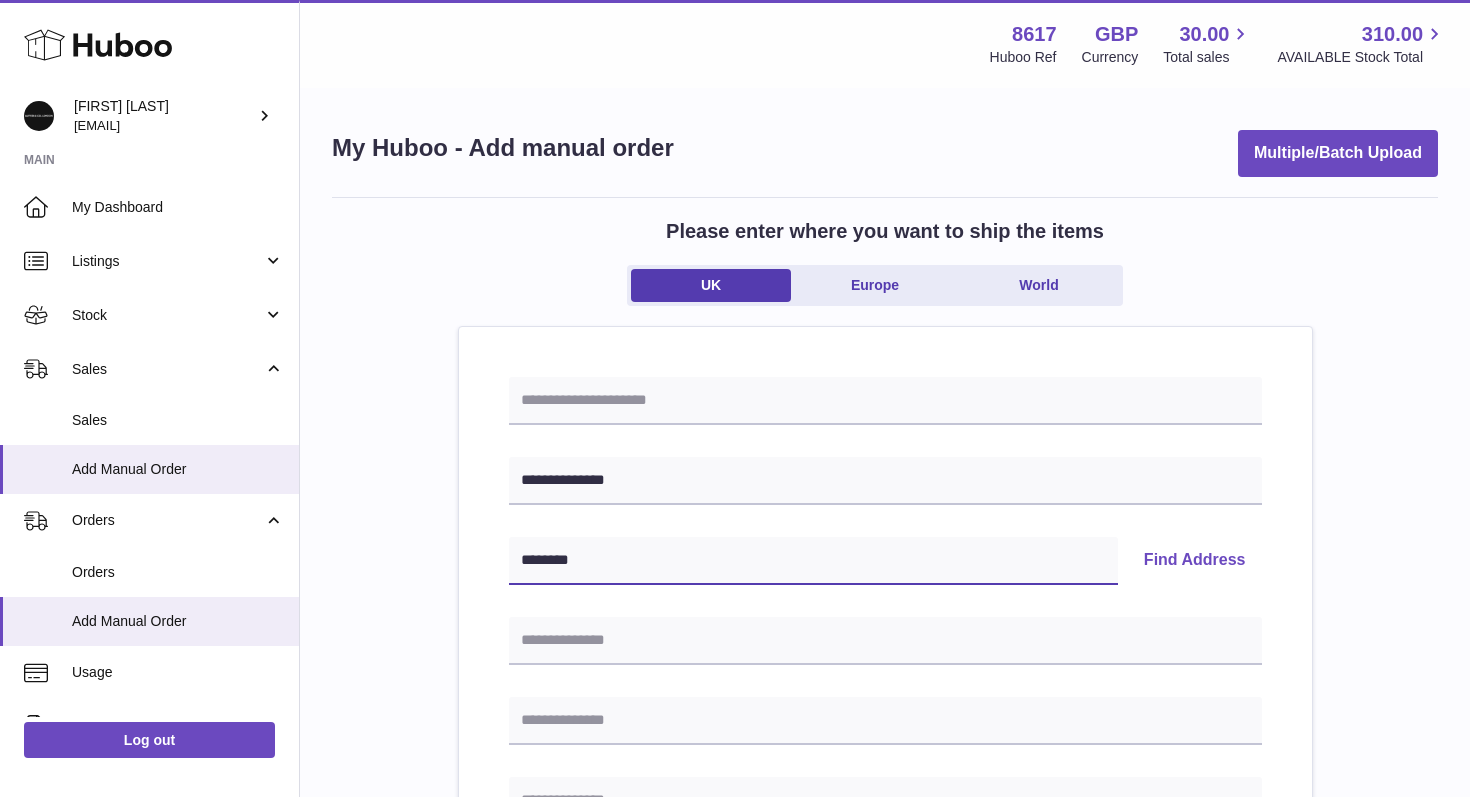 type on "********" 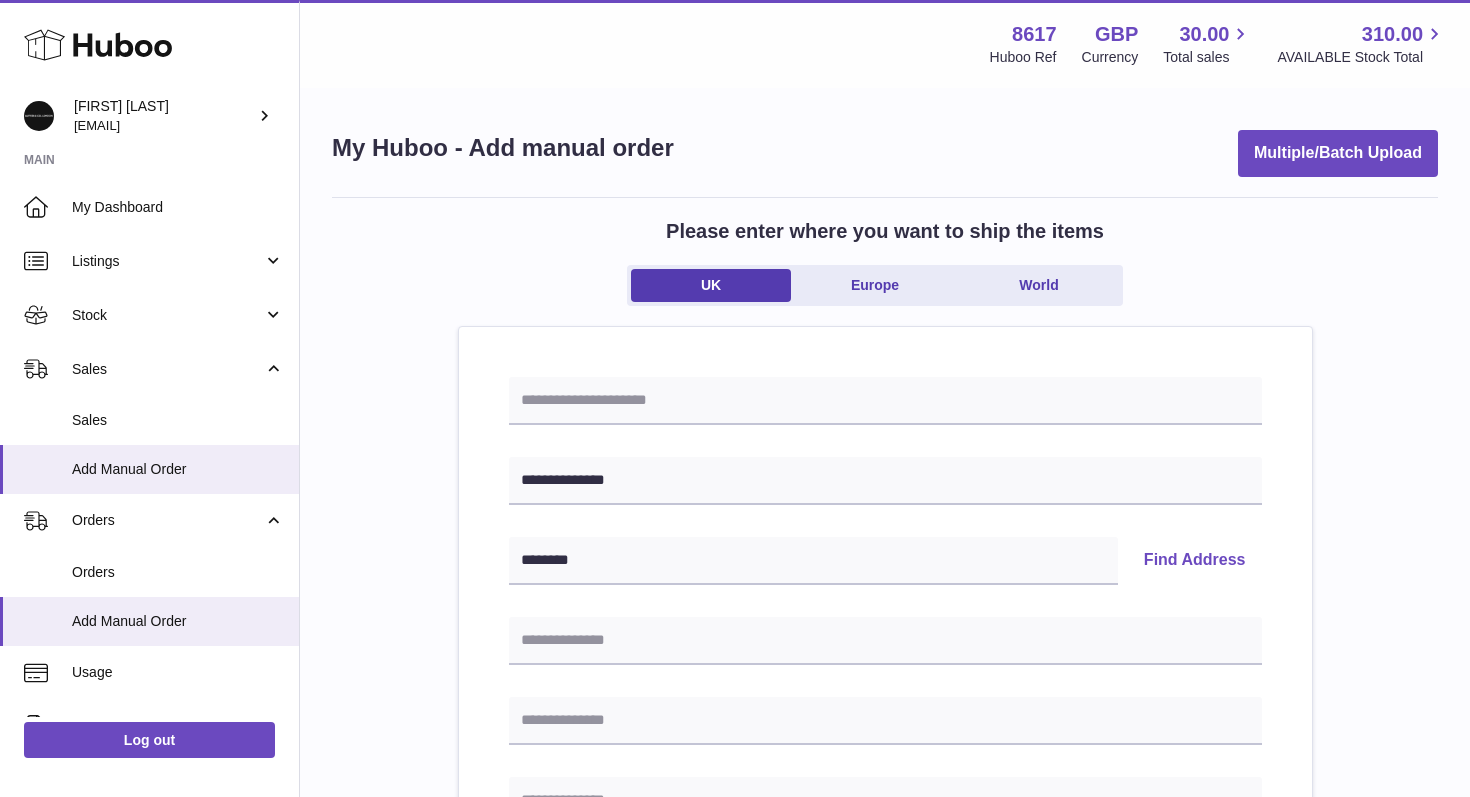 click on "Find Address" at bounding box center [1195, 561] 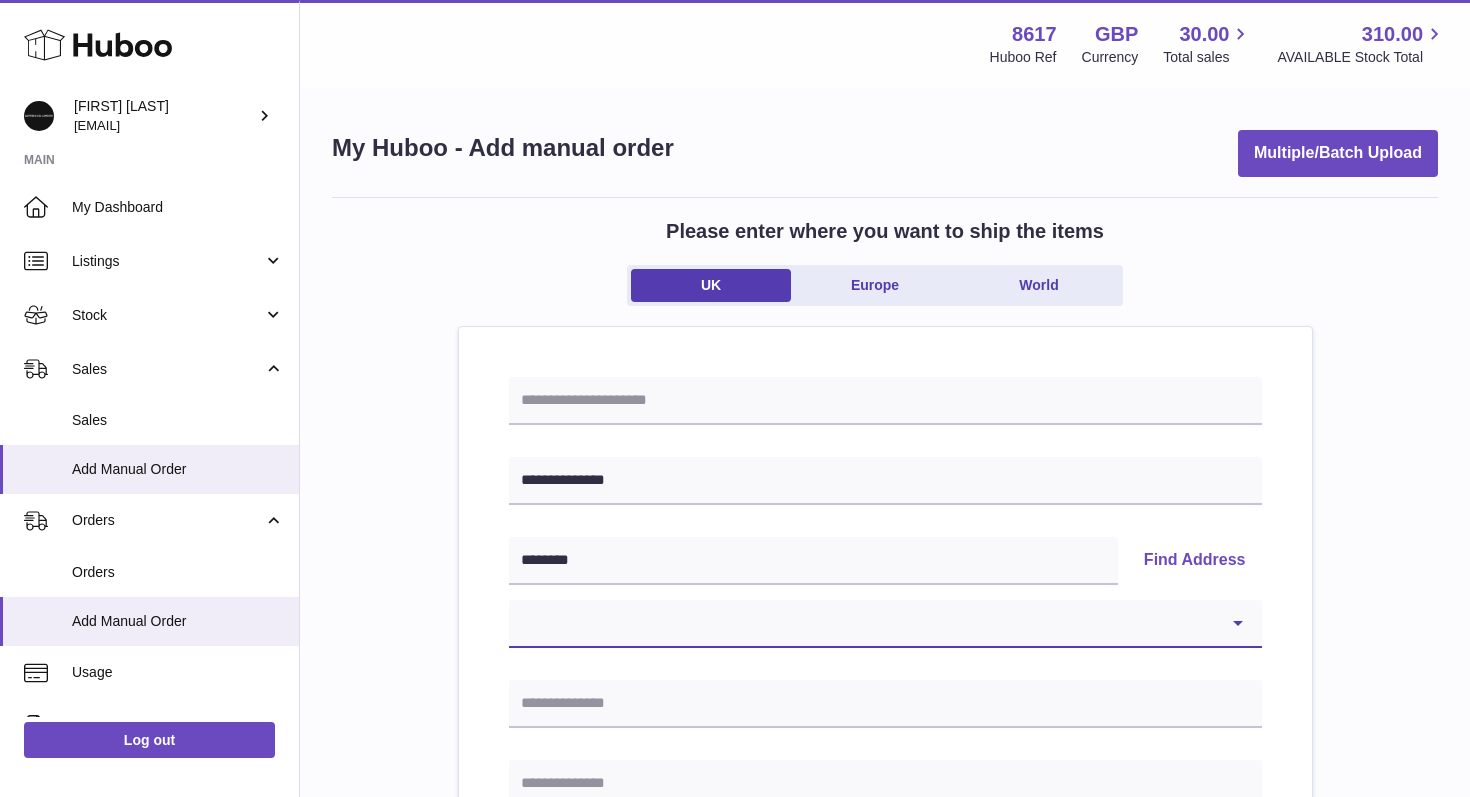 click on "**********" at bounding box center [885, 624] 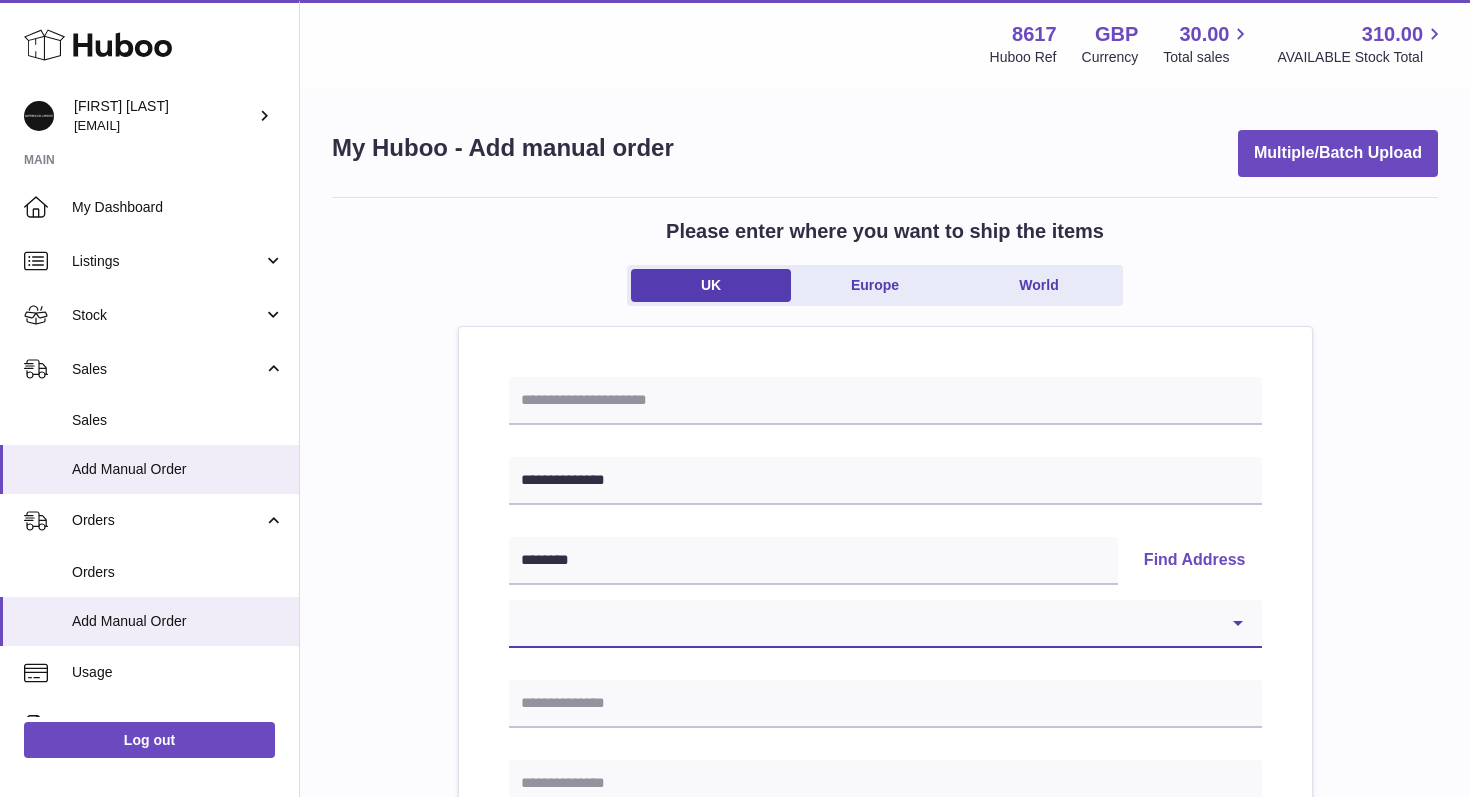 select on "*" 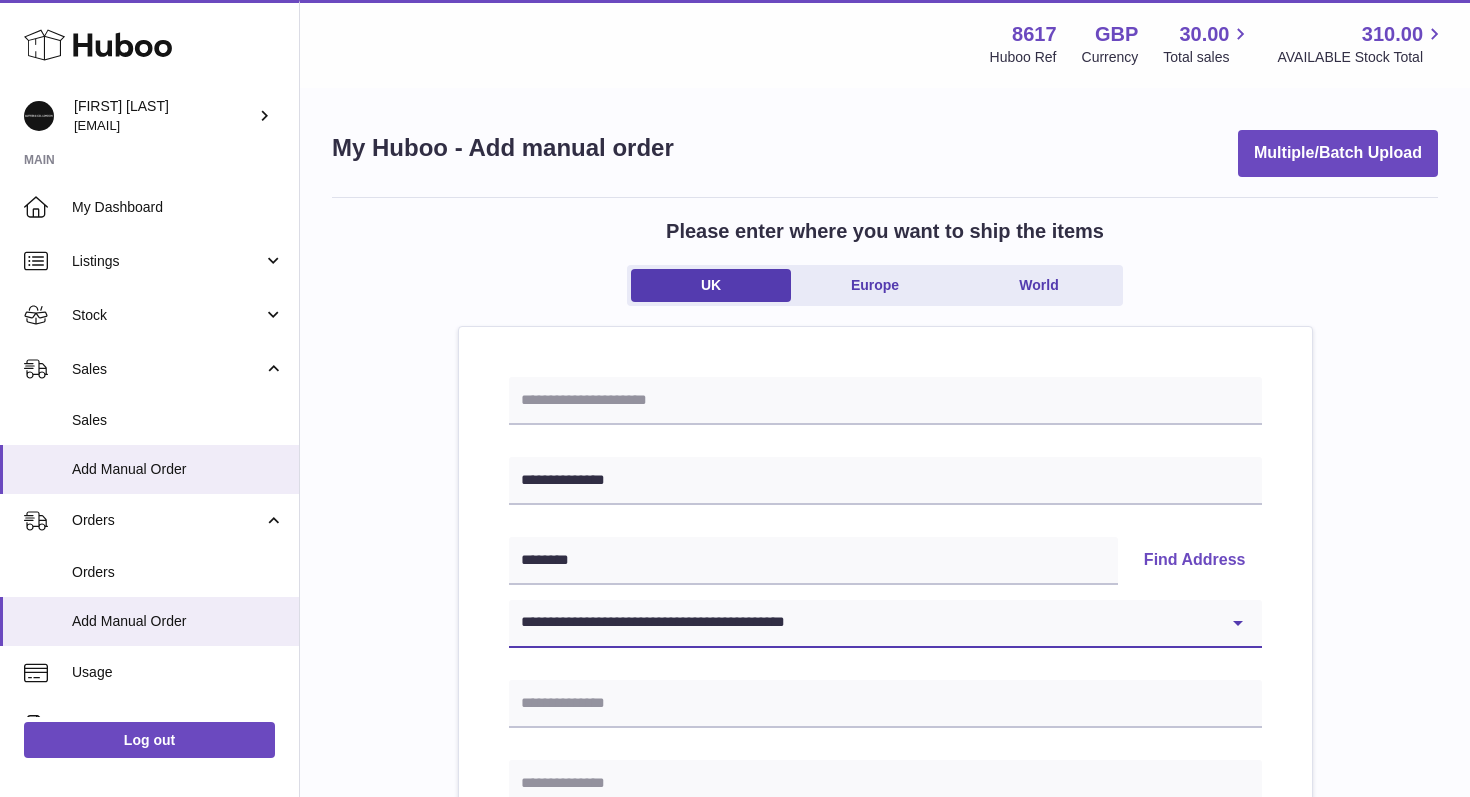 type on "**********" 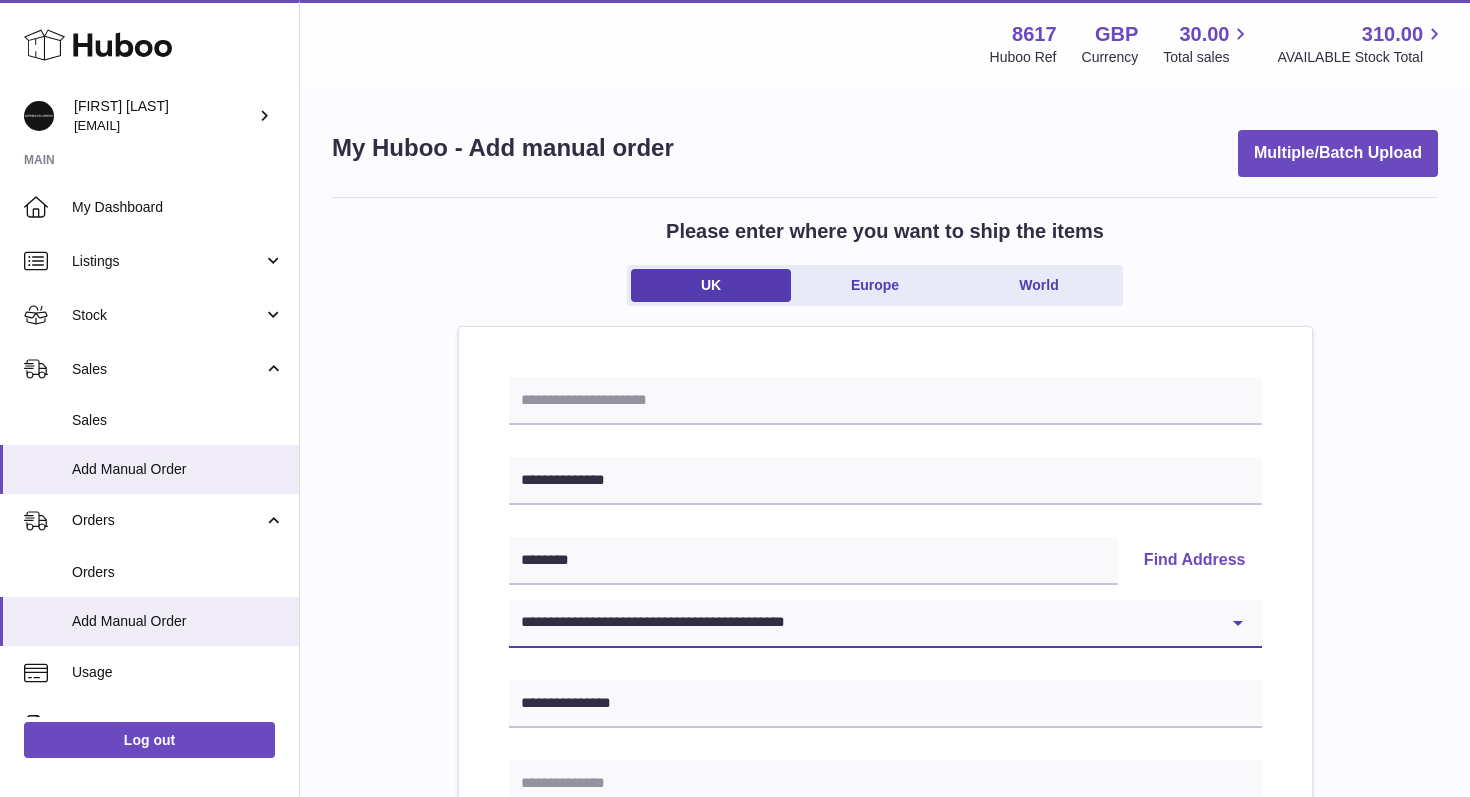 click on "**********" at bounding box center (885, 624) 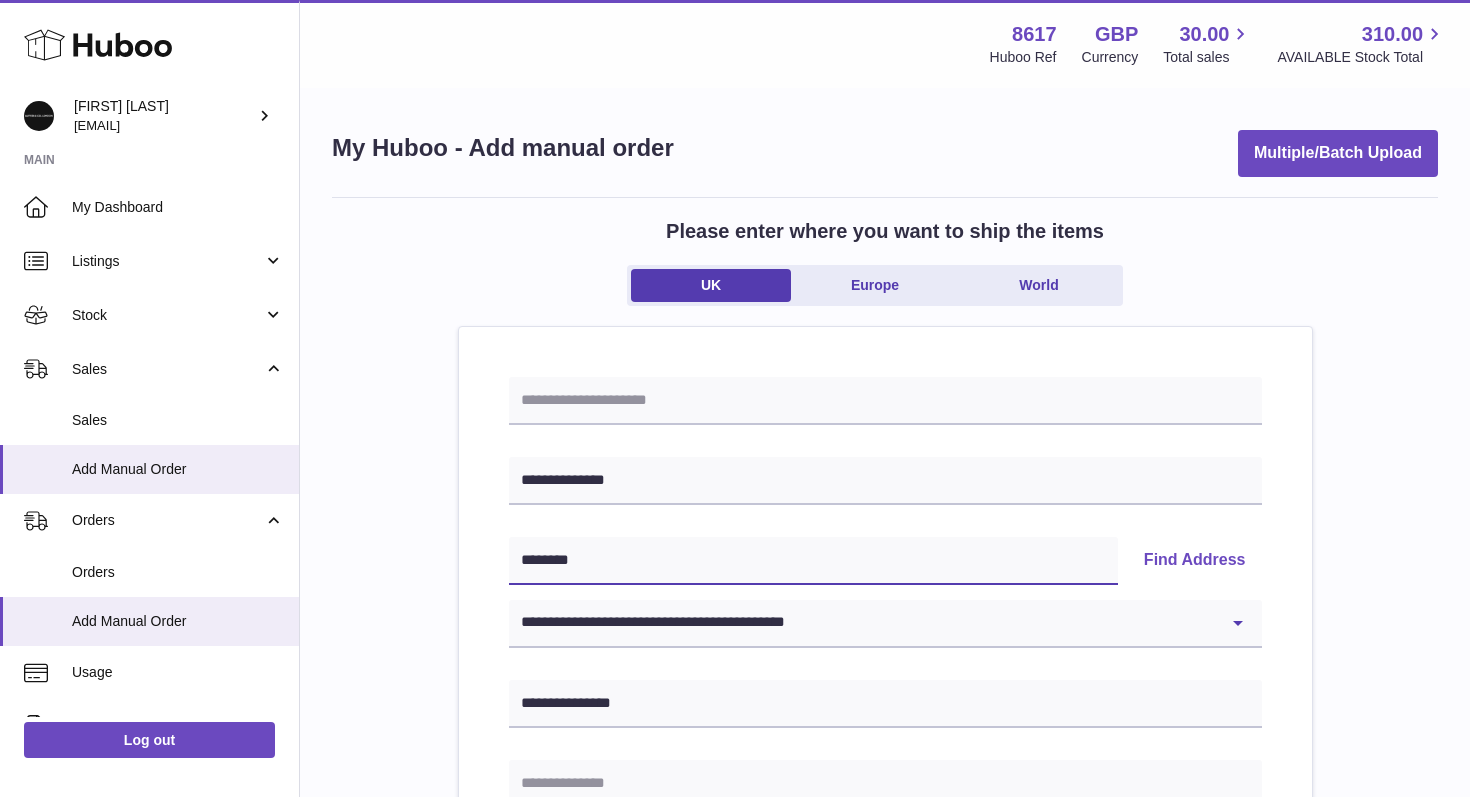 click on "********" at bounding box center [813, 561] 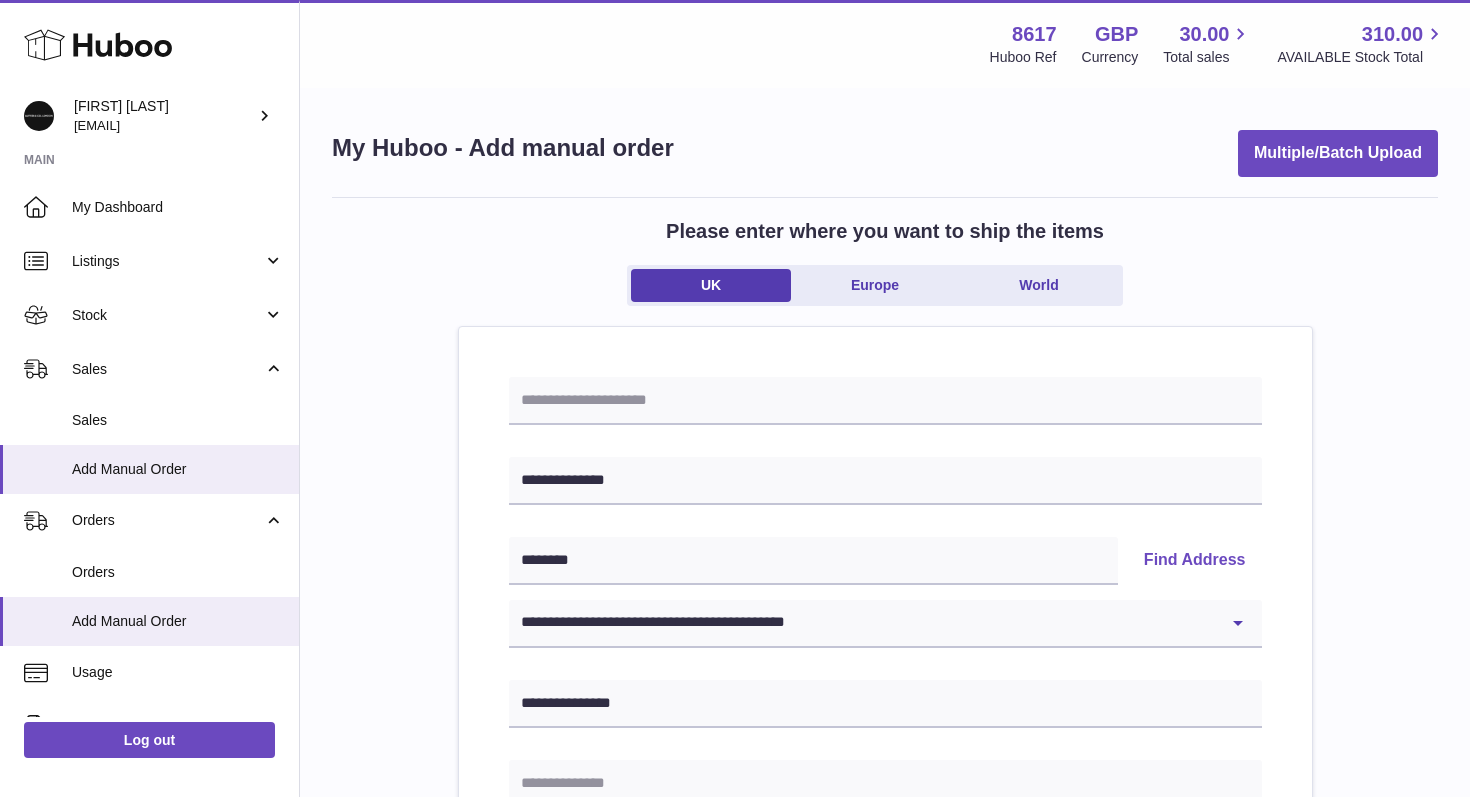 click on "Find Address" at bounding box center [1195, 561] 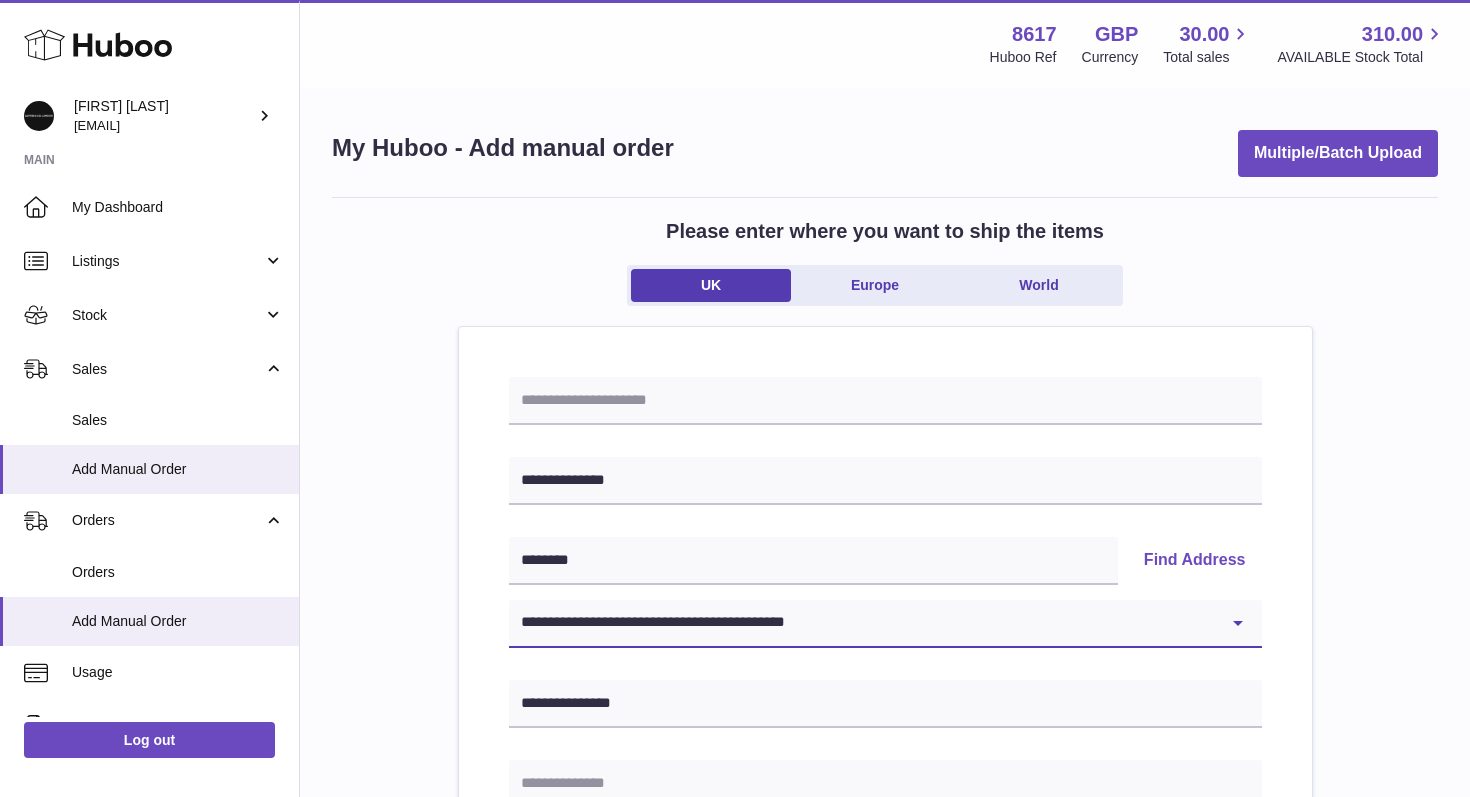 click on "**********" at bounding box center [885, 624] 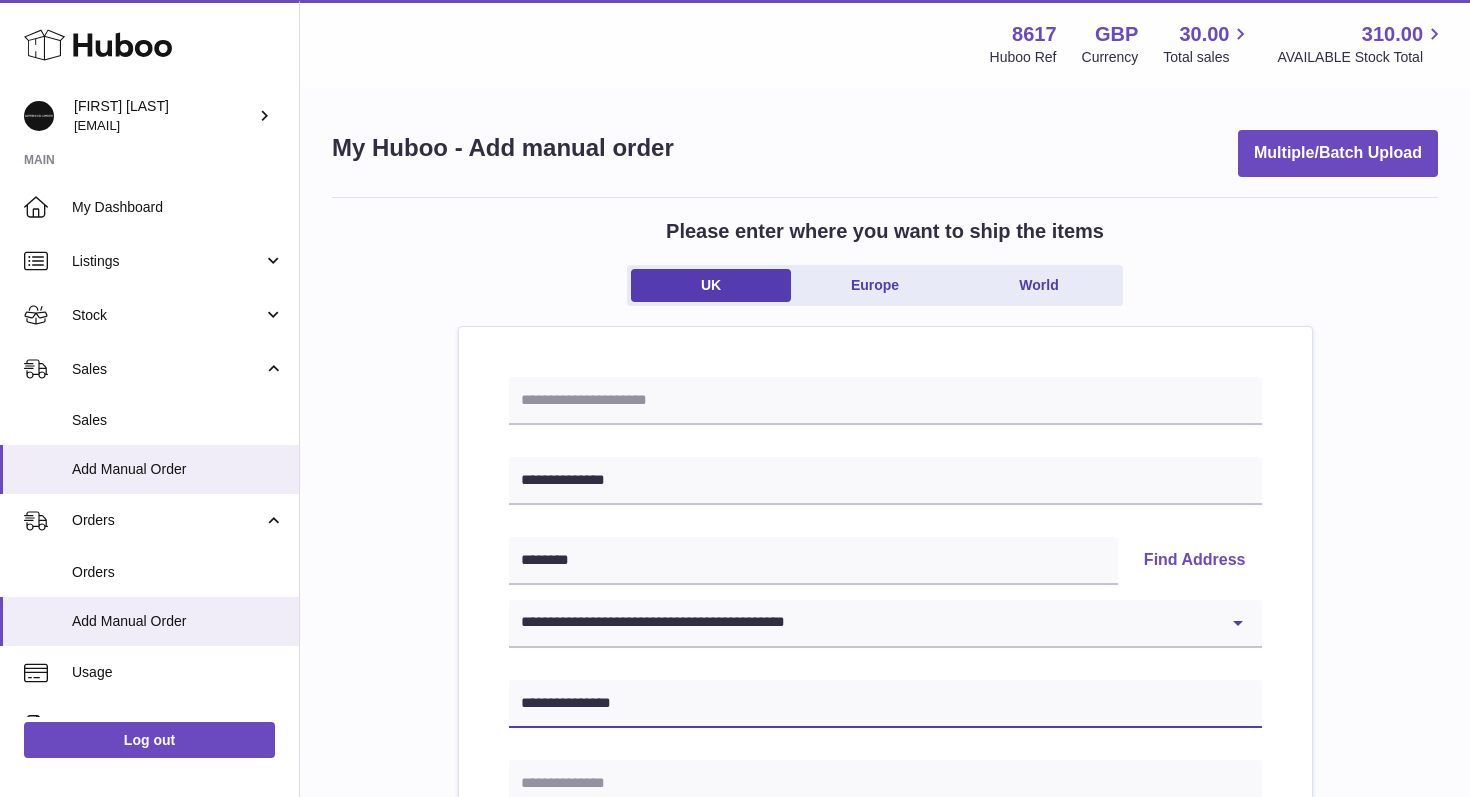 click on "**********" at bounding box center [885, 704] 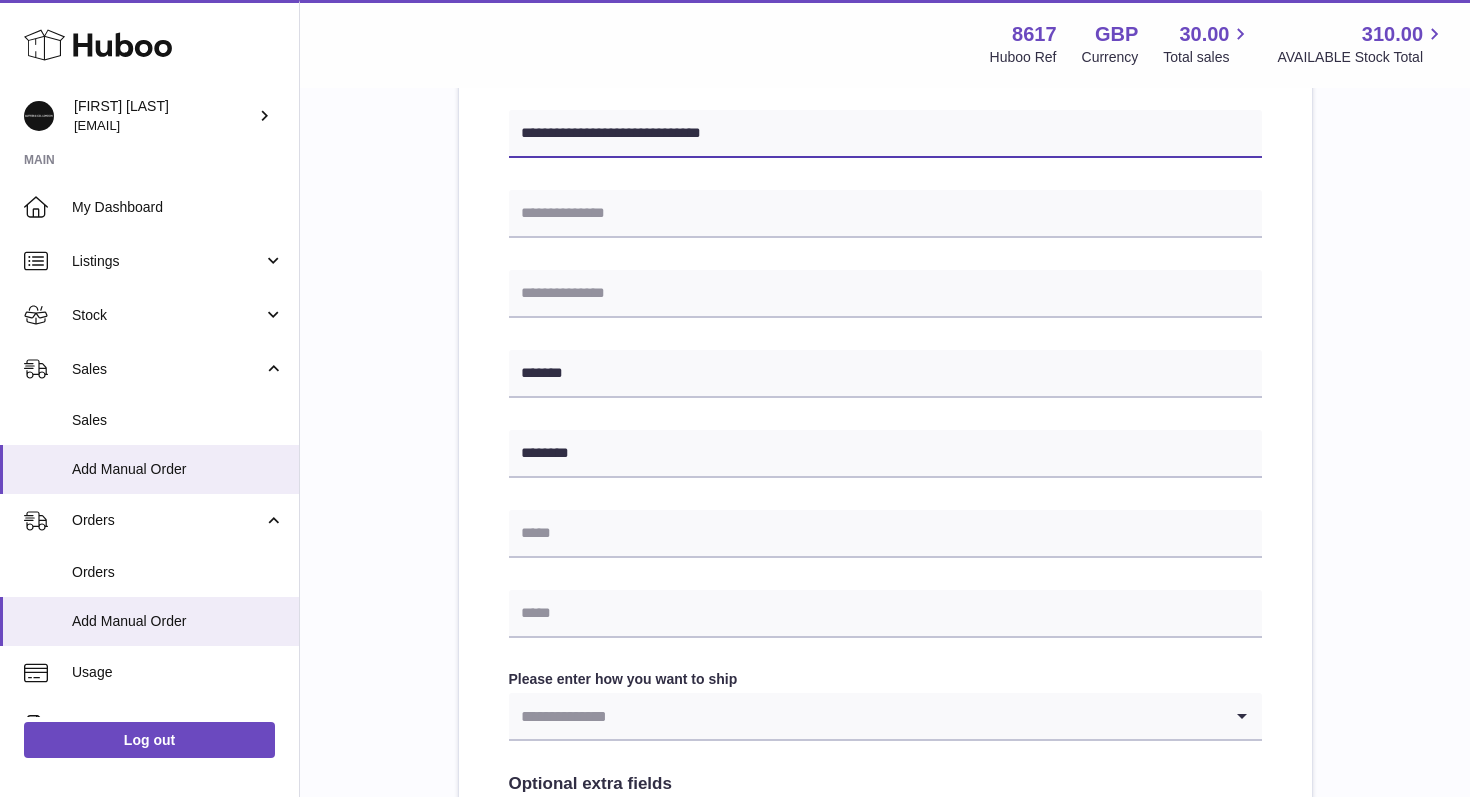 type on "**********" 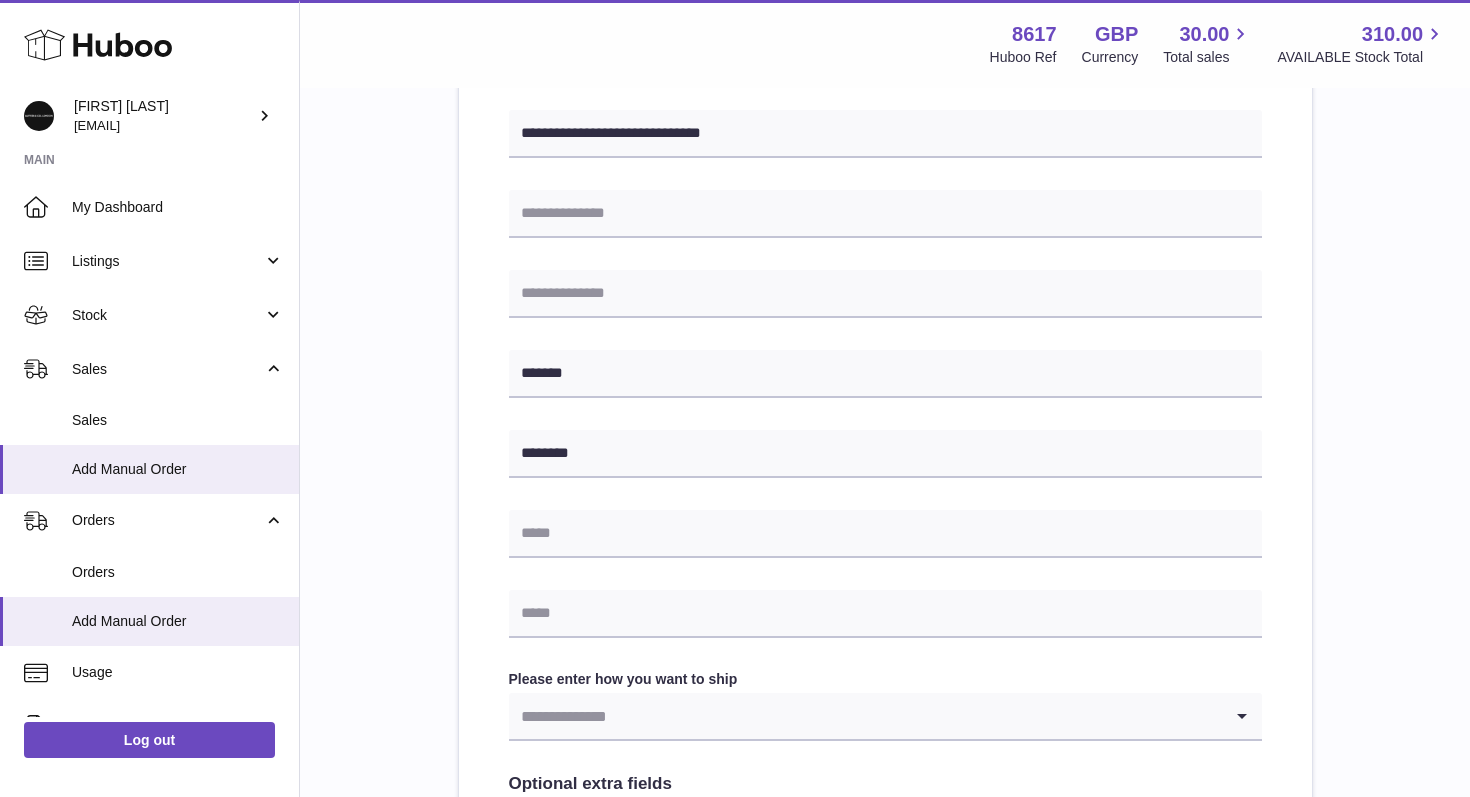scroll, scrollTop: 578, scrollLeft: 0, axis: vertical 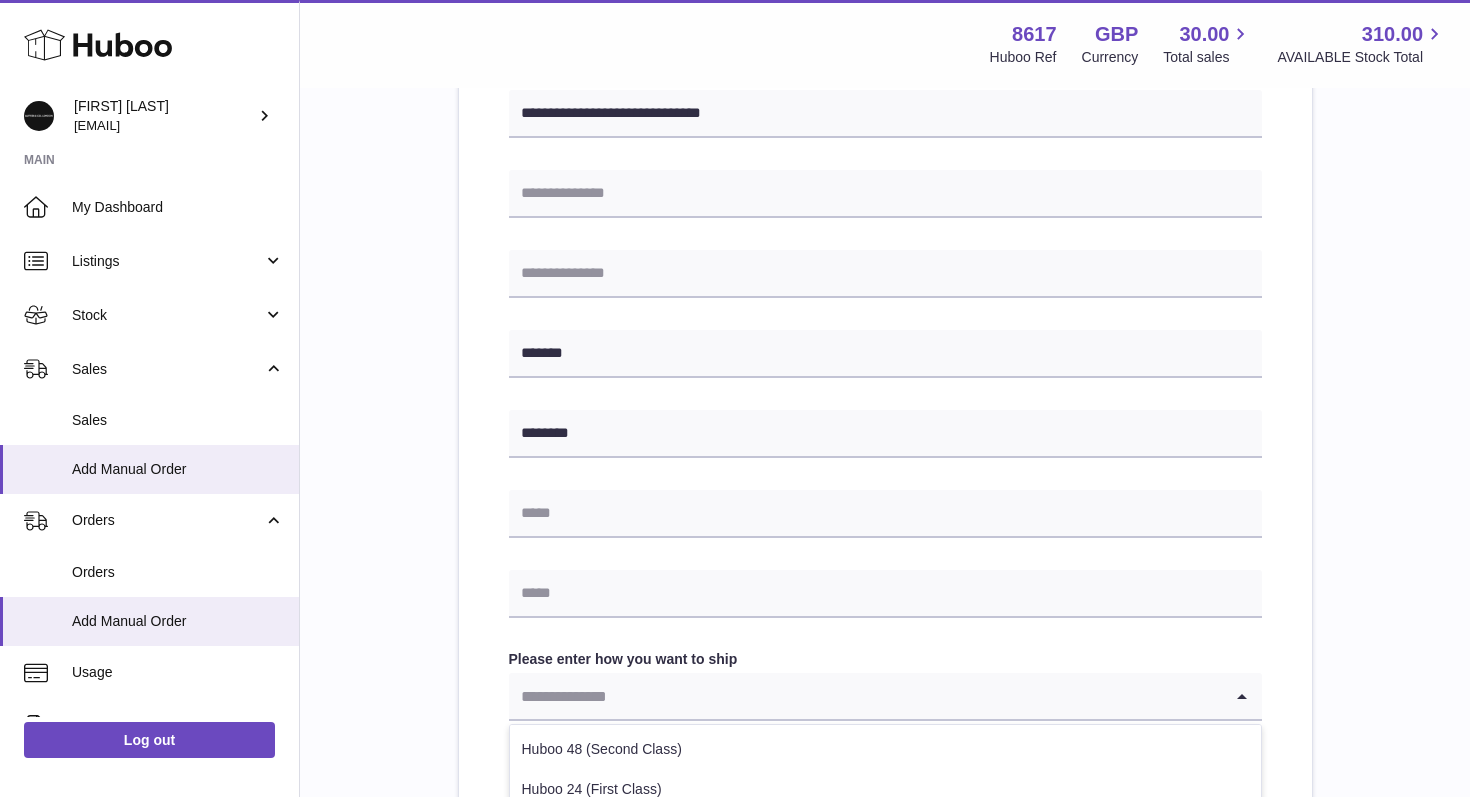 click at bounding box center [865, 696] 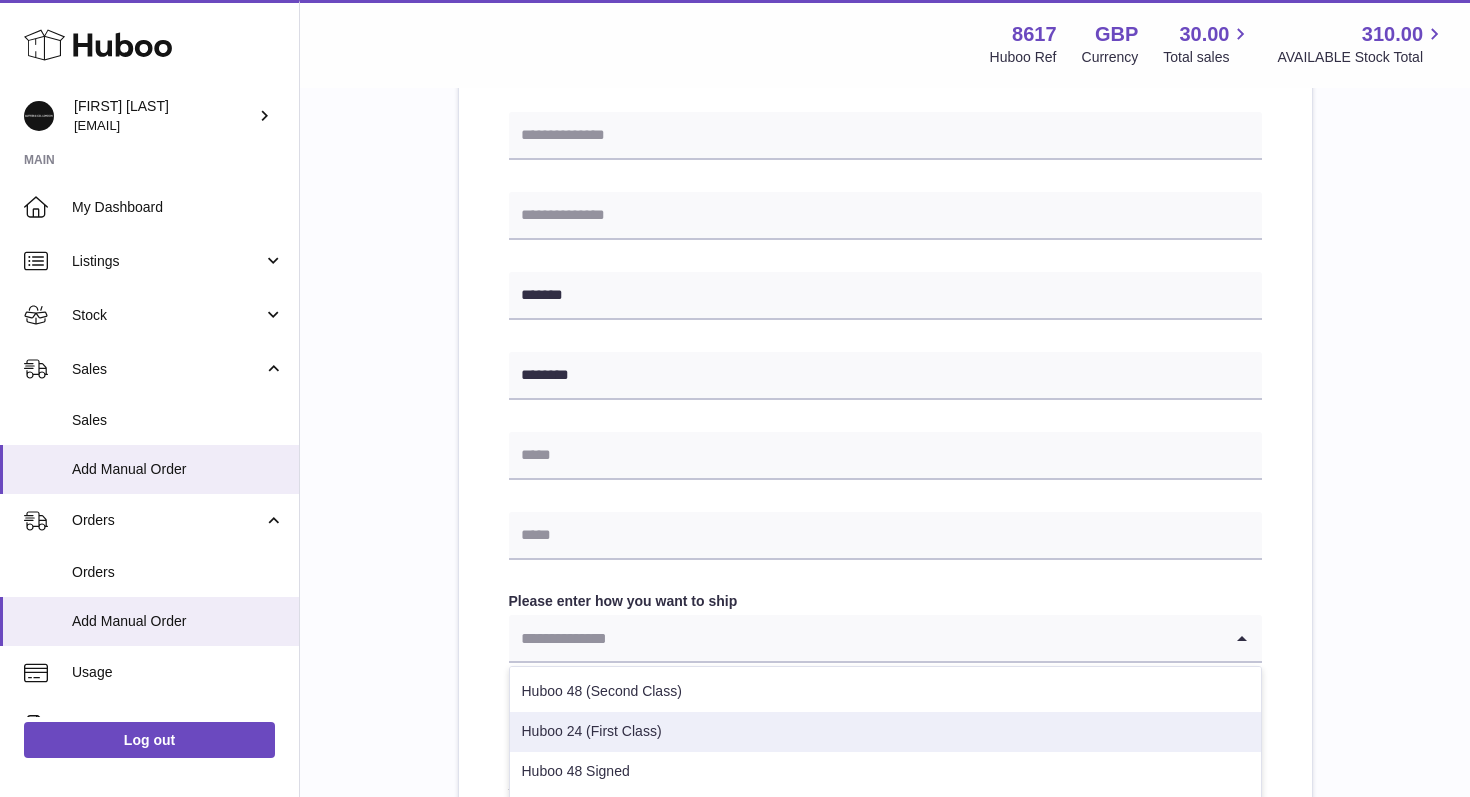 scroll, scrollTop: 665, scrollLeft: 0, axis: vertical 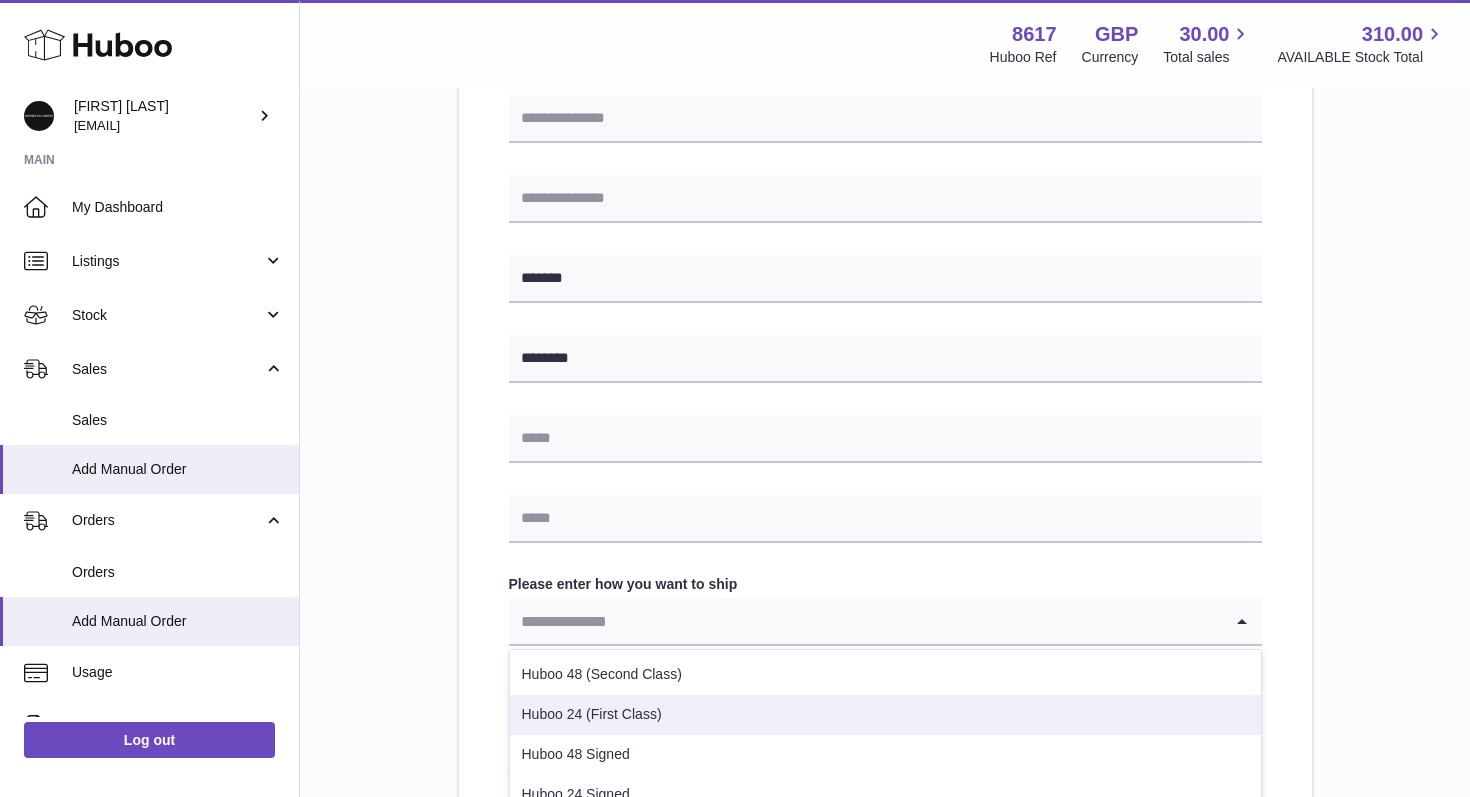 click on "Huboo 24 (First Class)" at bounding box center (885, 715) 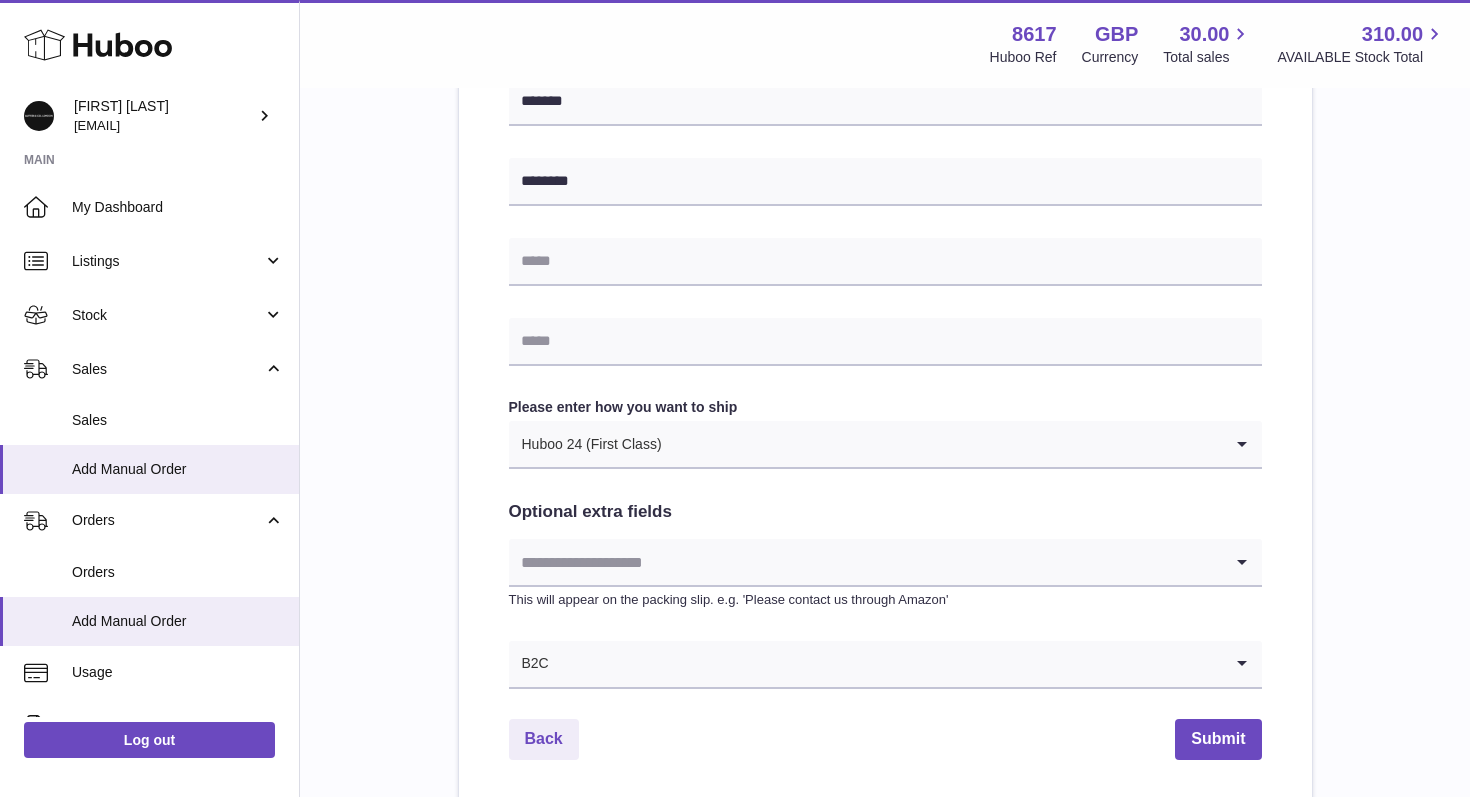 scroll, scrollTop: 931, scrollLeft: 0, axis: vertical 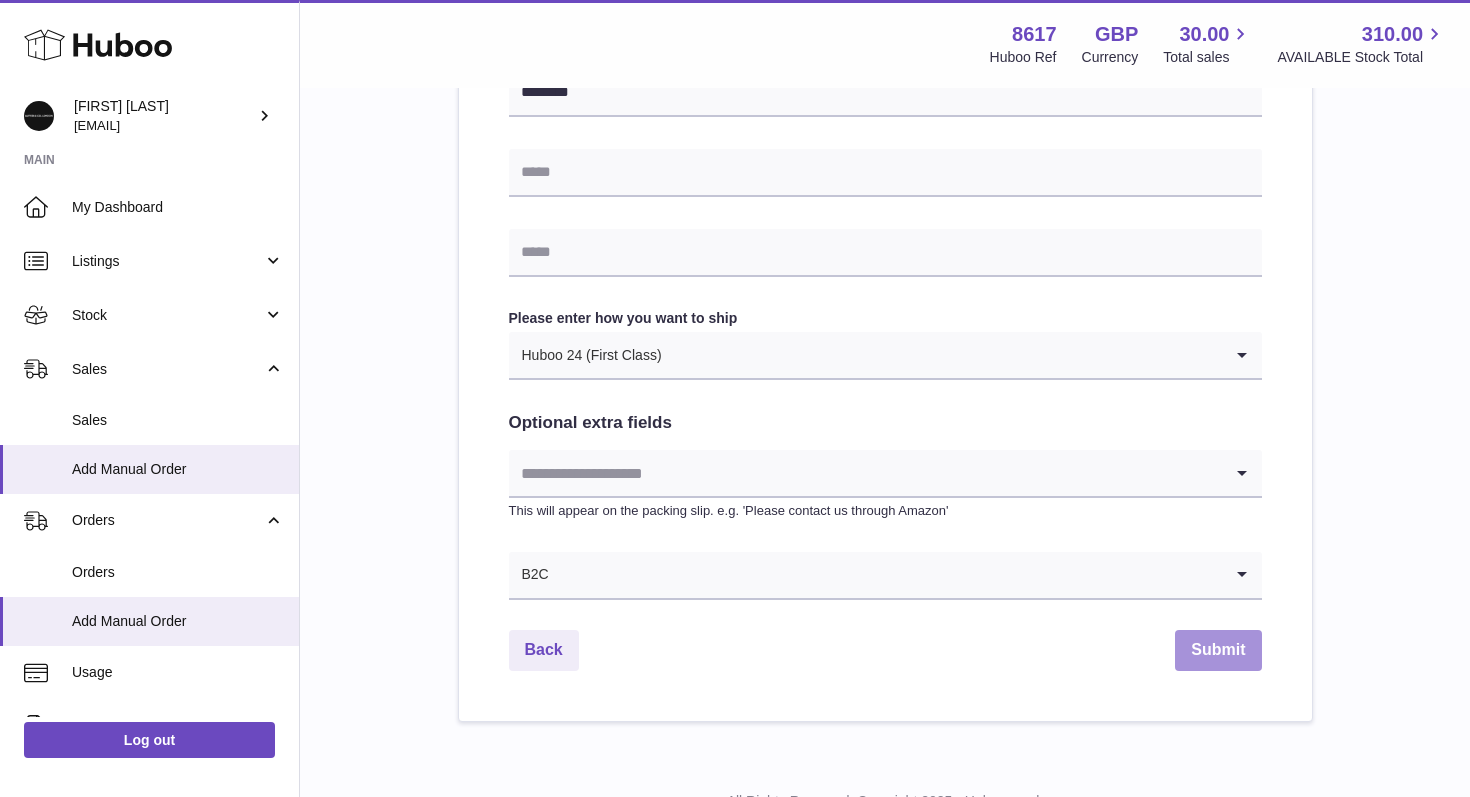 click on "Submit" at bounding box center [1218, 650] 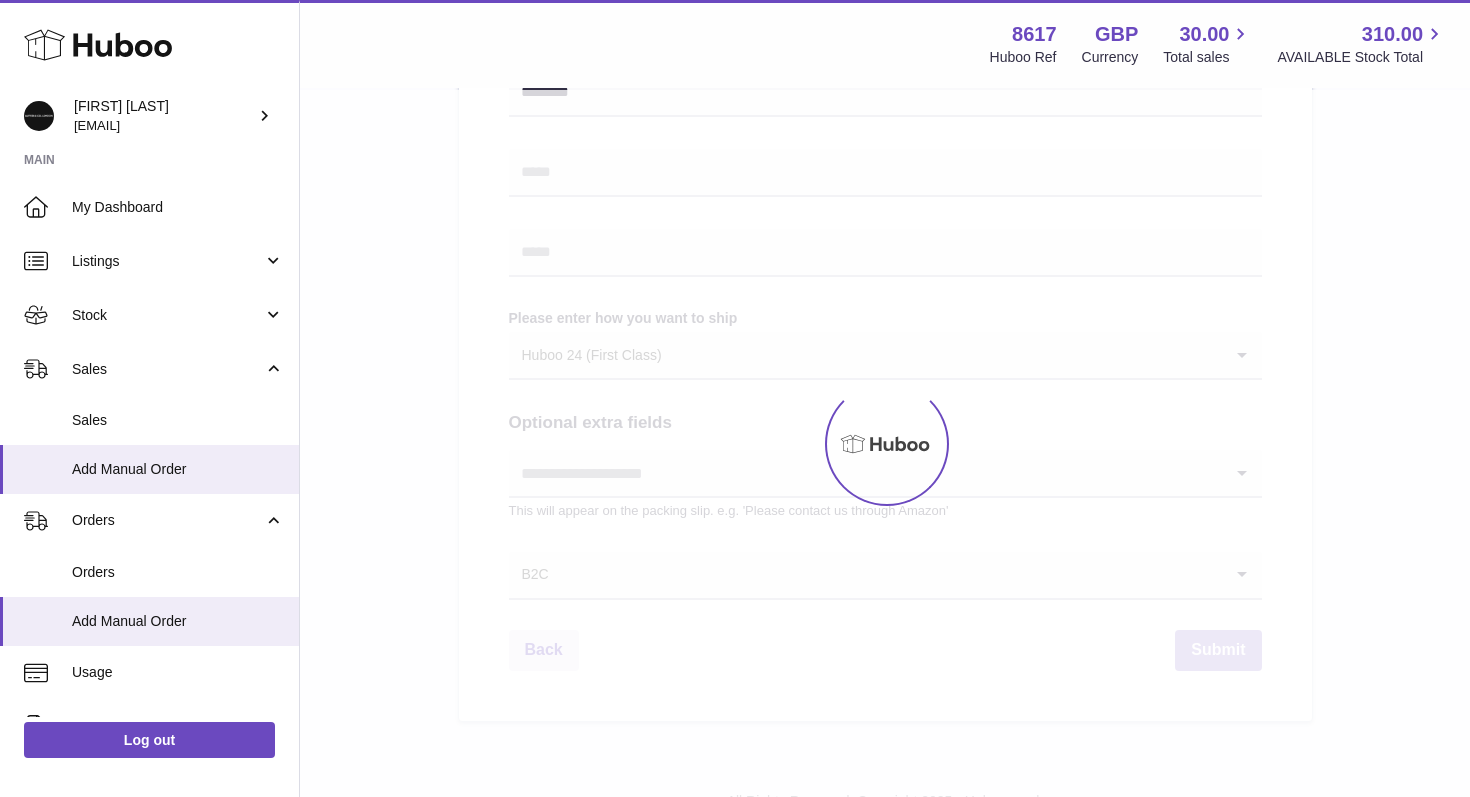 scroll, scrollTop: 0, scrollLeft: 0, axis: both 